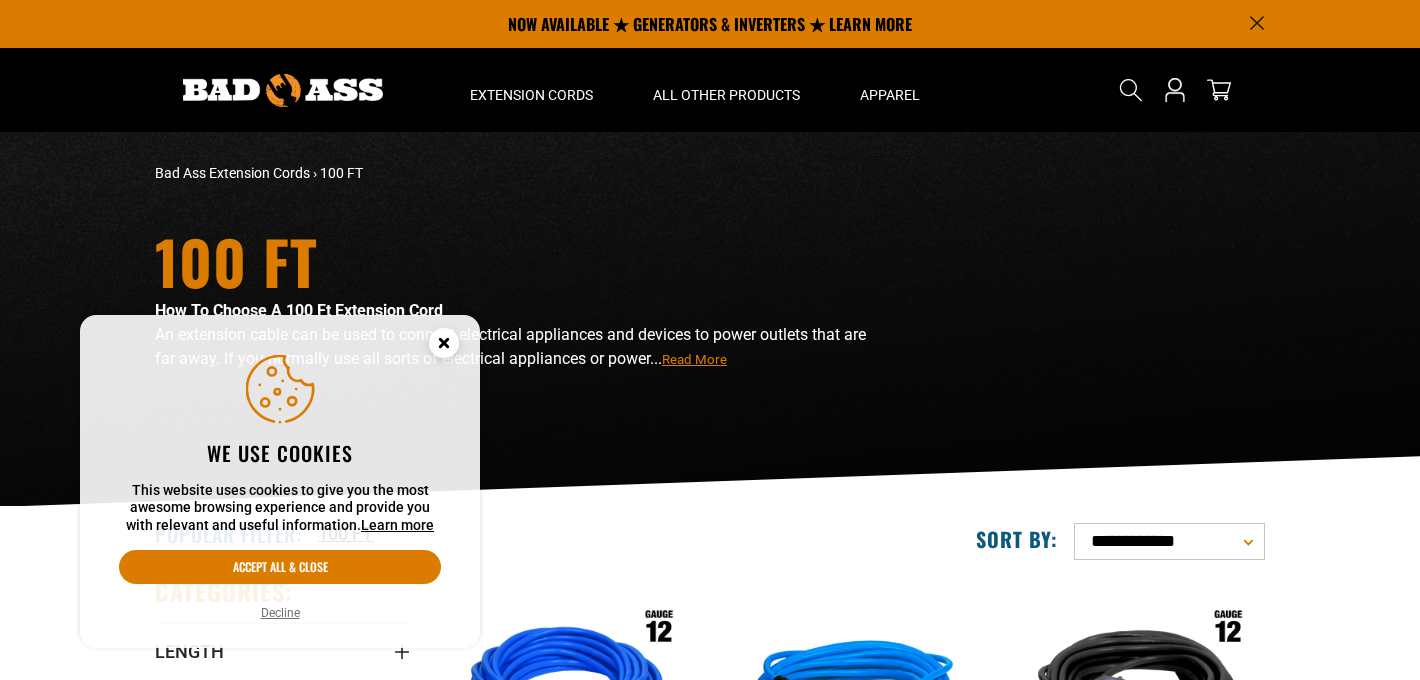 scroll, scrollTop: 0, scrollLeft: 0, axis: both 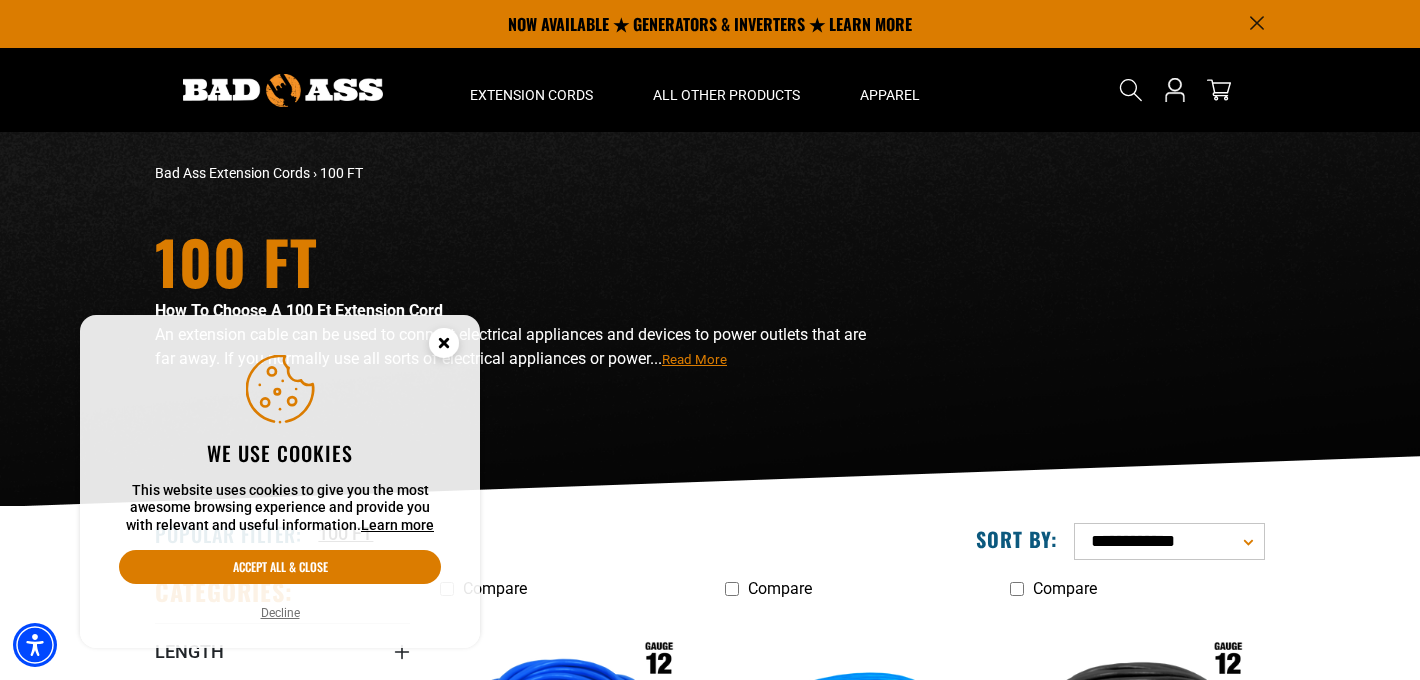 click on "Decline" at bounding box center (280, 613) 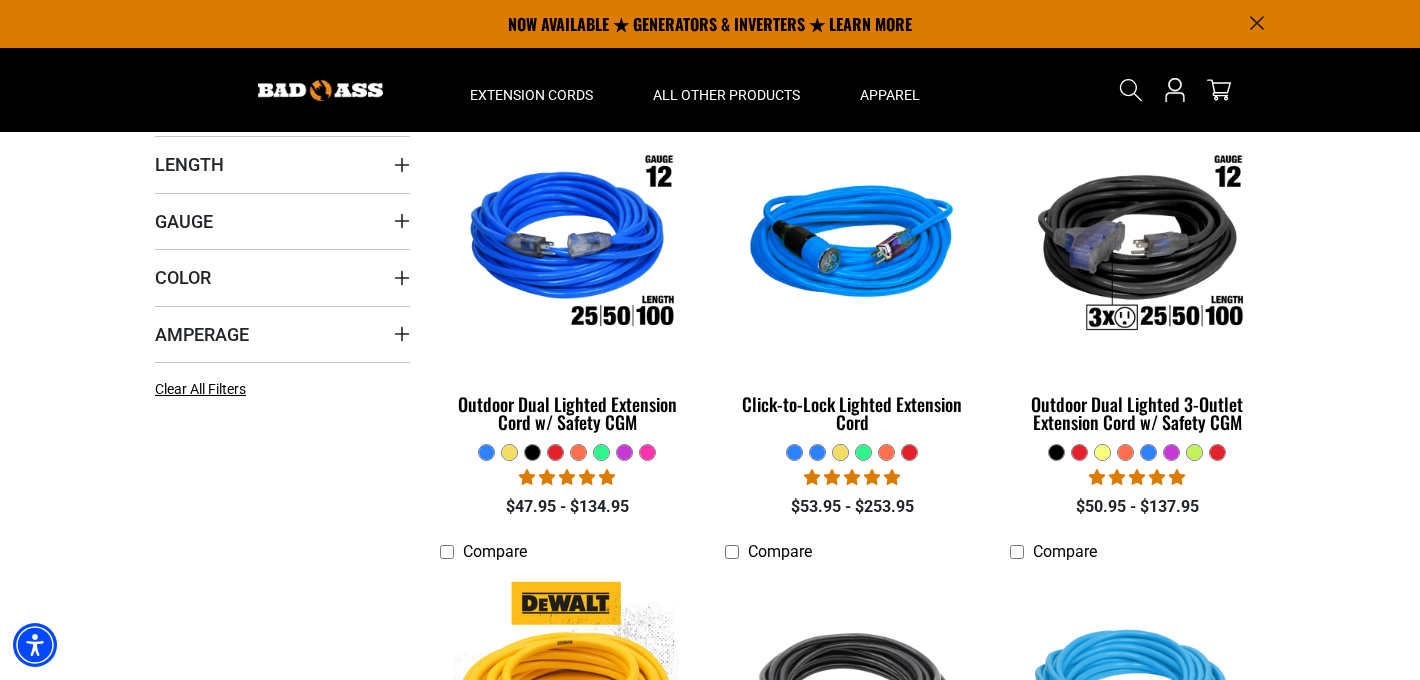 scroll, scrollTop: 484, scrollLeft: 0, axis: vertical 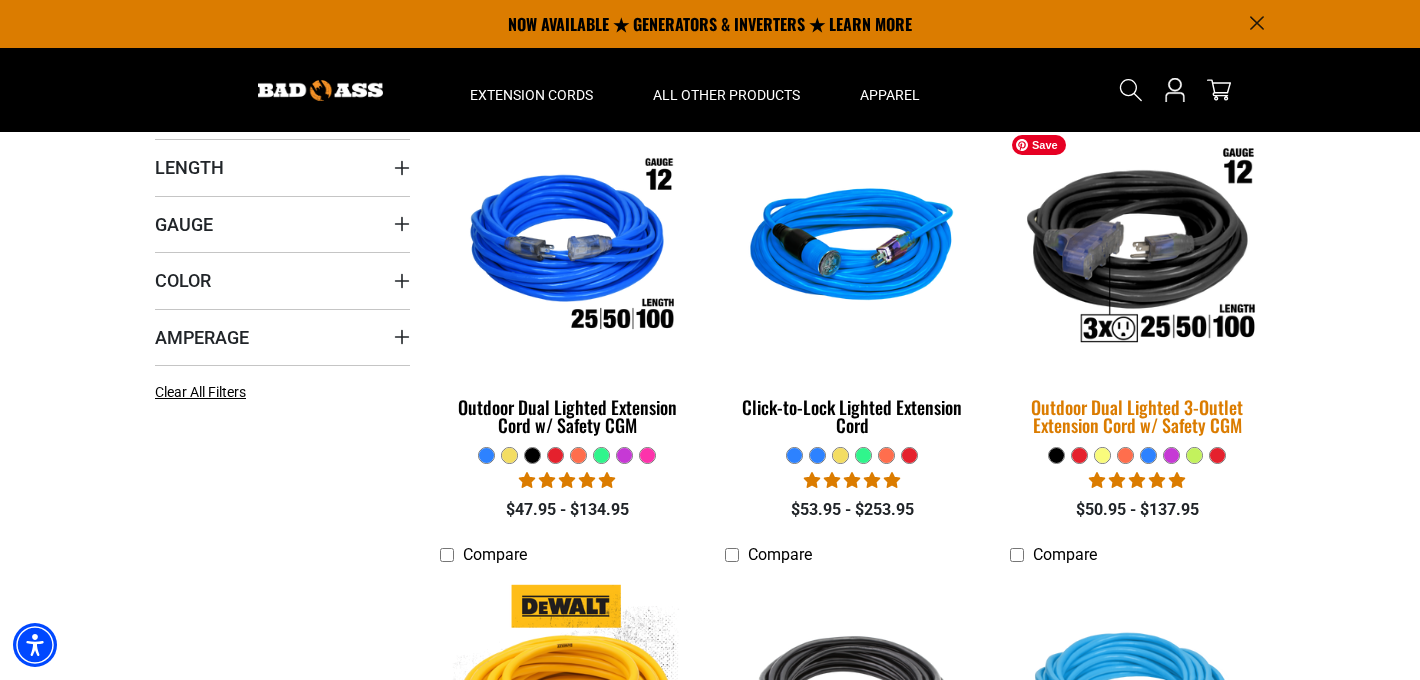 click at bounding box center (1137, 249) 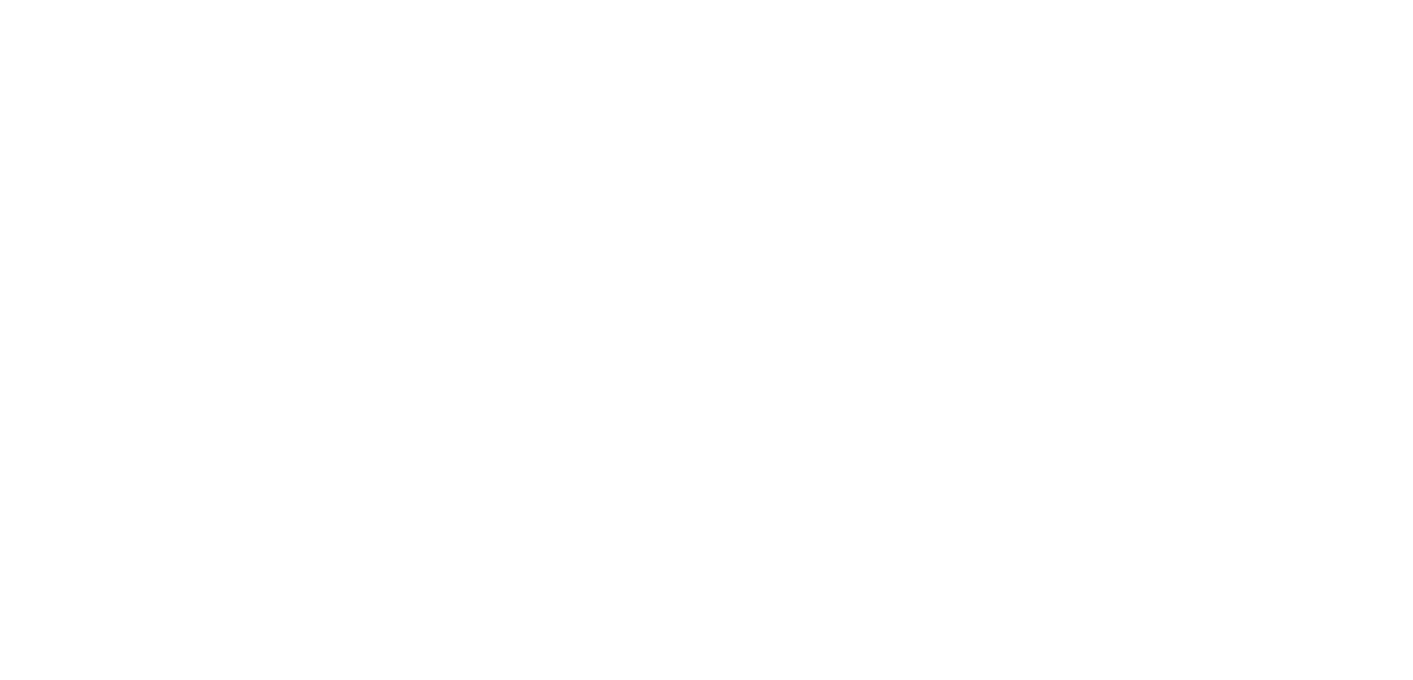 scroll, scrollTop: 0, scrollLeft: 0, axis: both 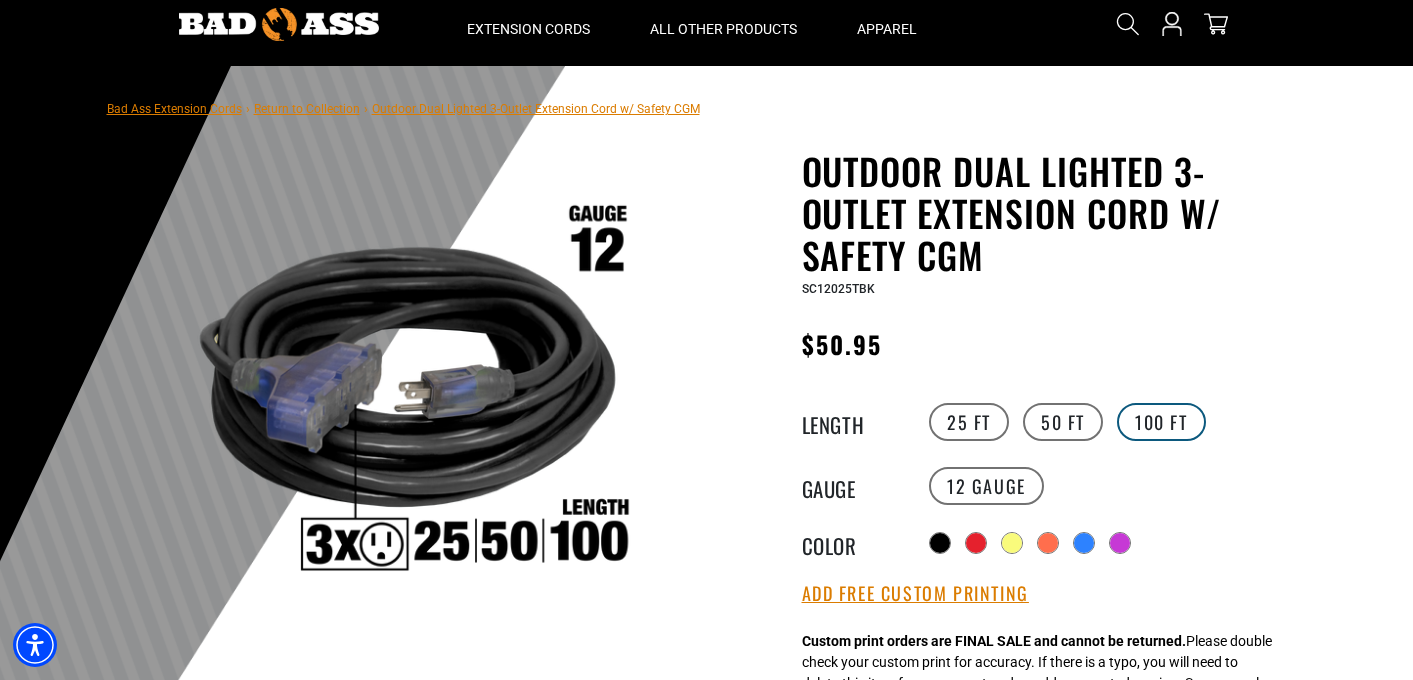 click on "100 FT" at bounding box center [1161, 422] 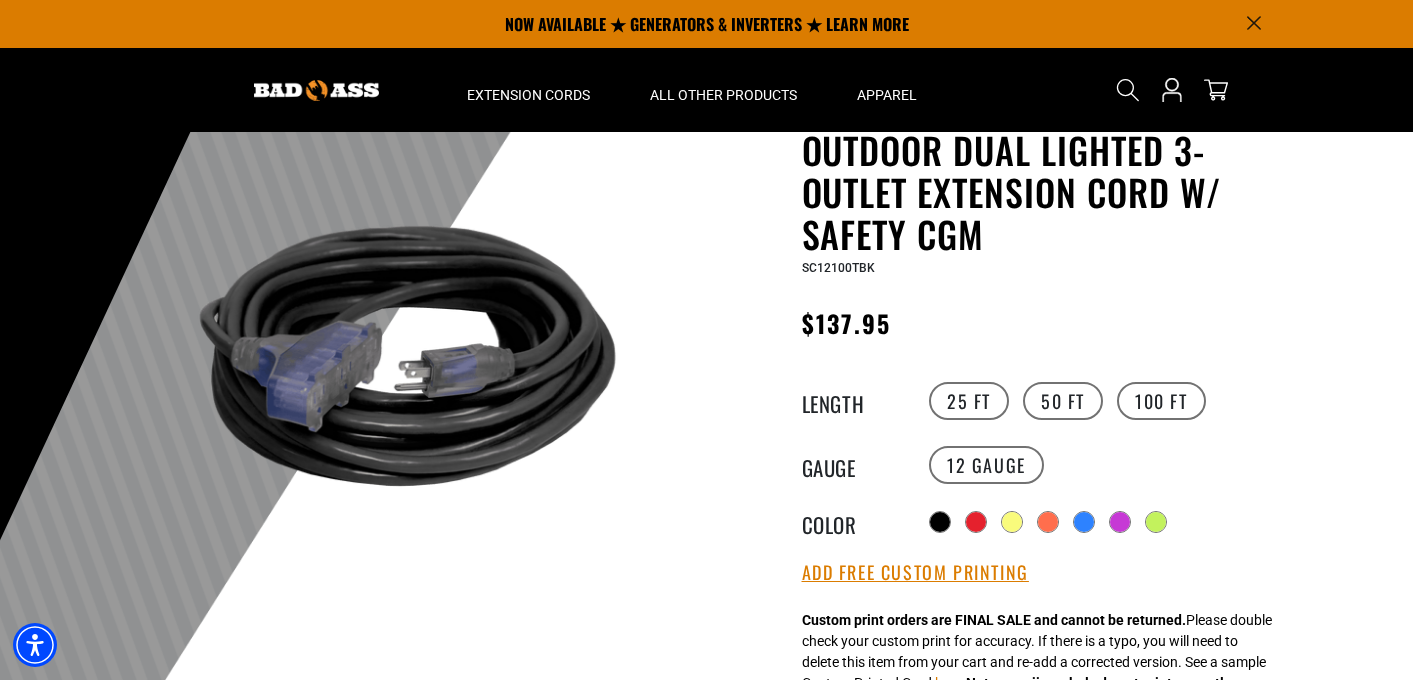 scroll, scrollTop: 88, scrollLeft: 0, axis: vertical 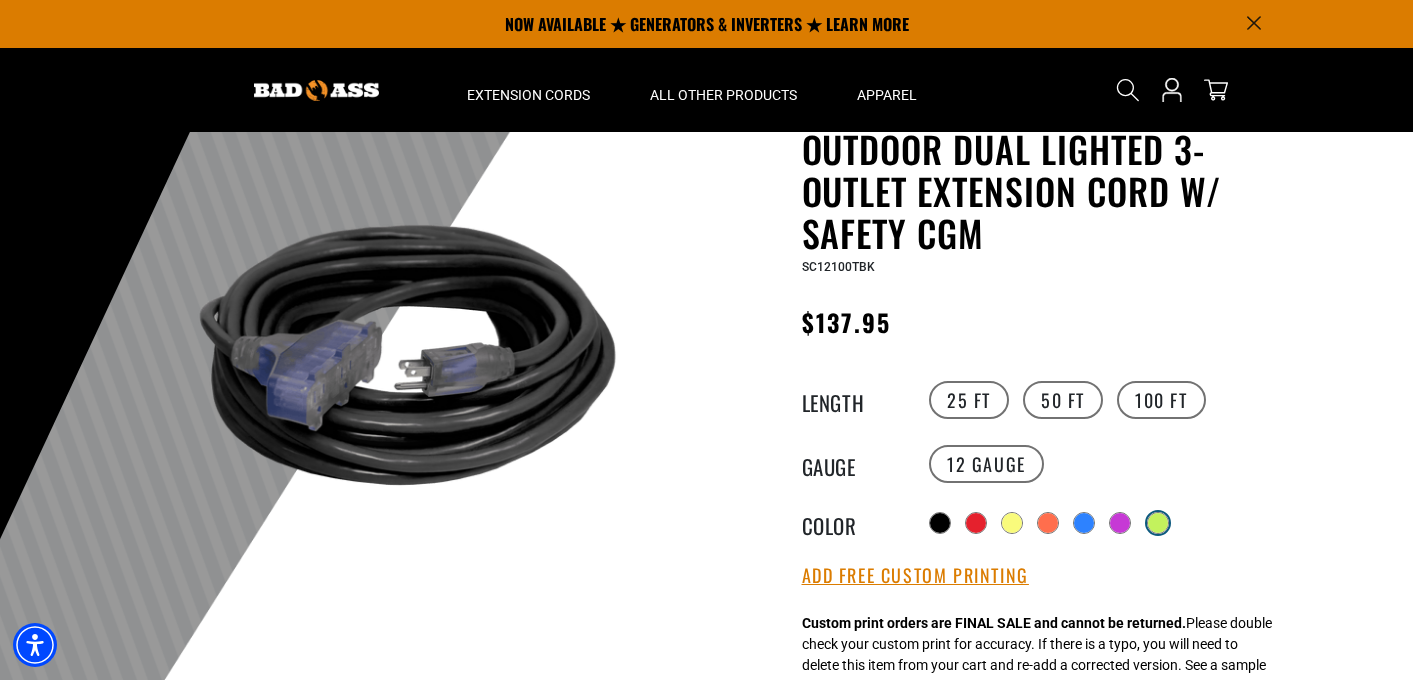 click at bounding box center [1158, 523] 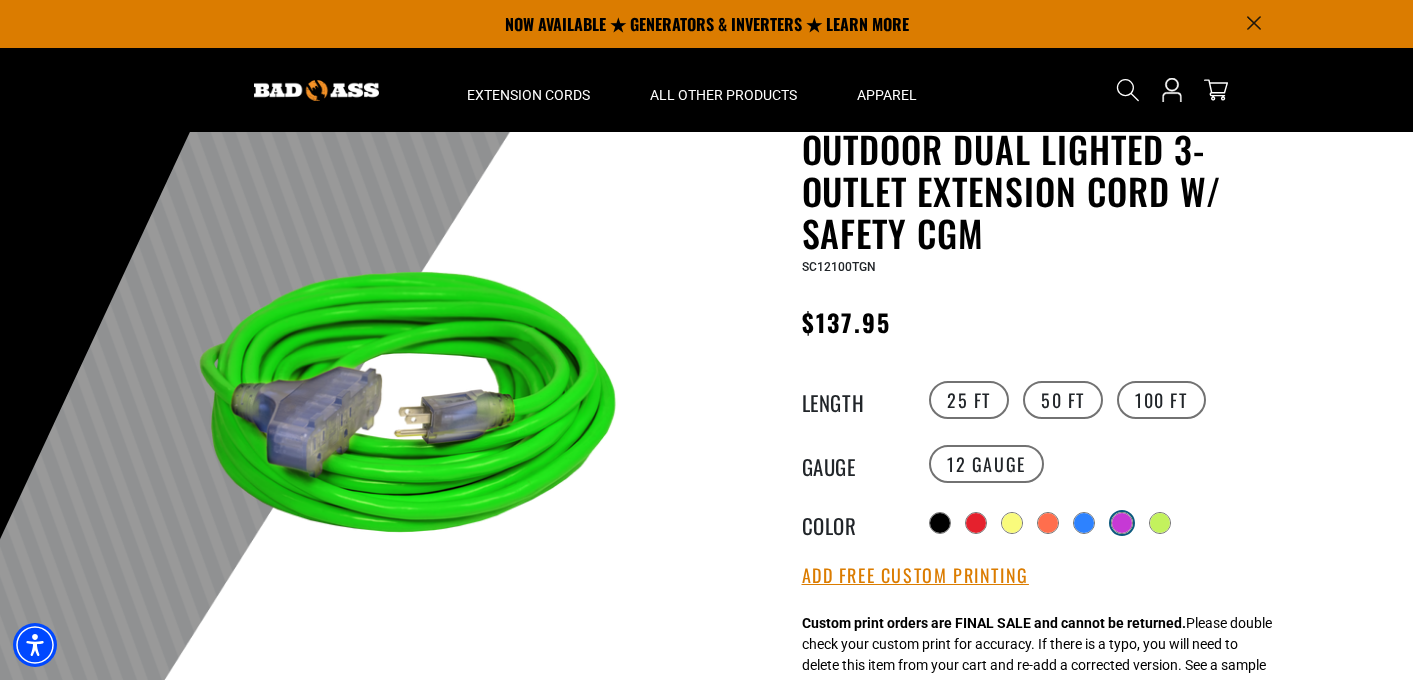 click at bounding box center (1122, 523) 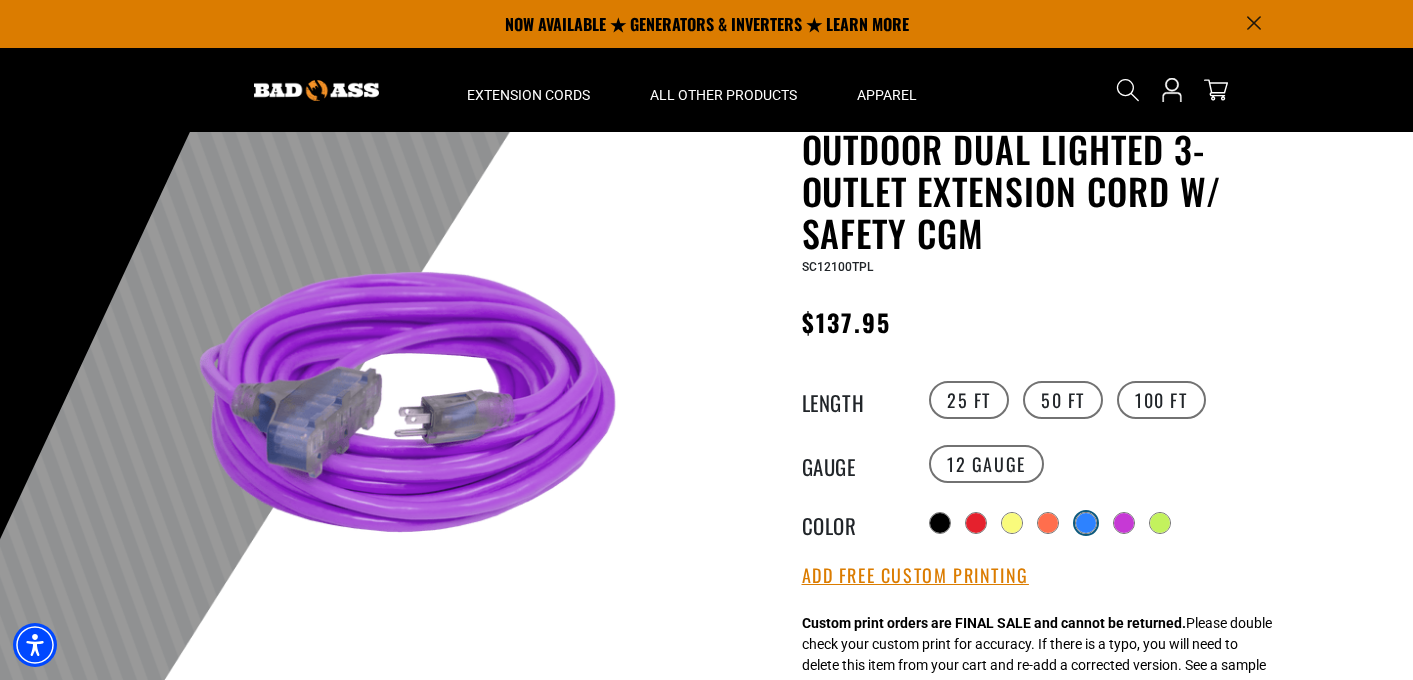 click at bounding box center (1086, 523) 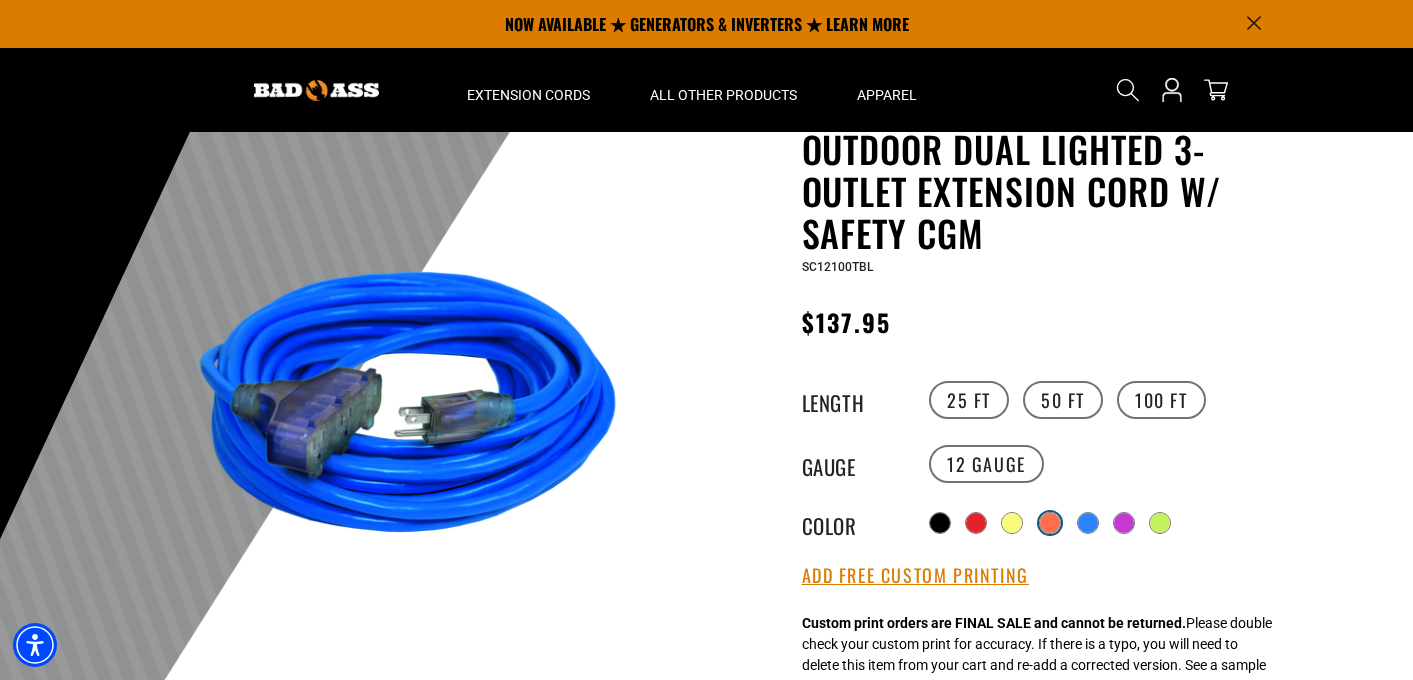 click at bounding box center [1050, 523] 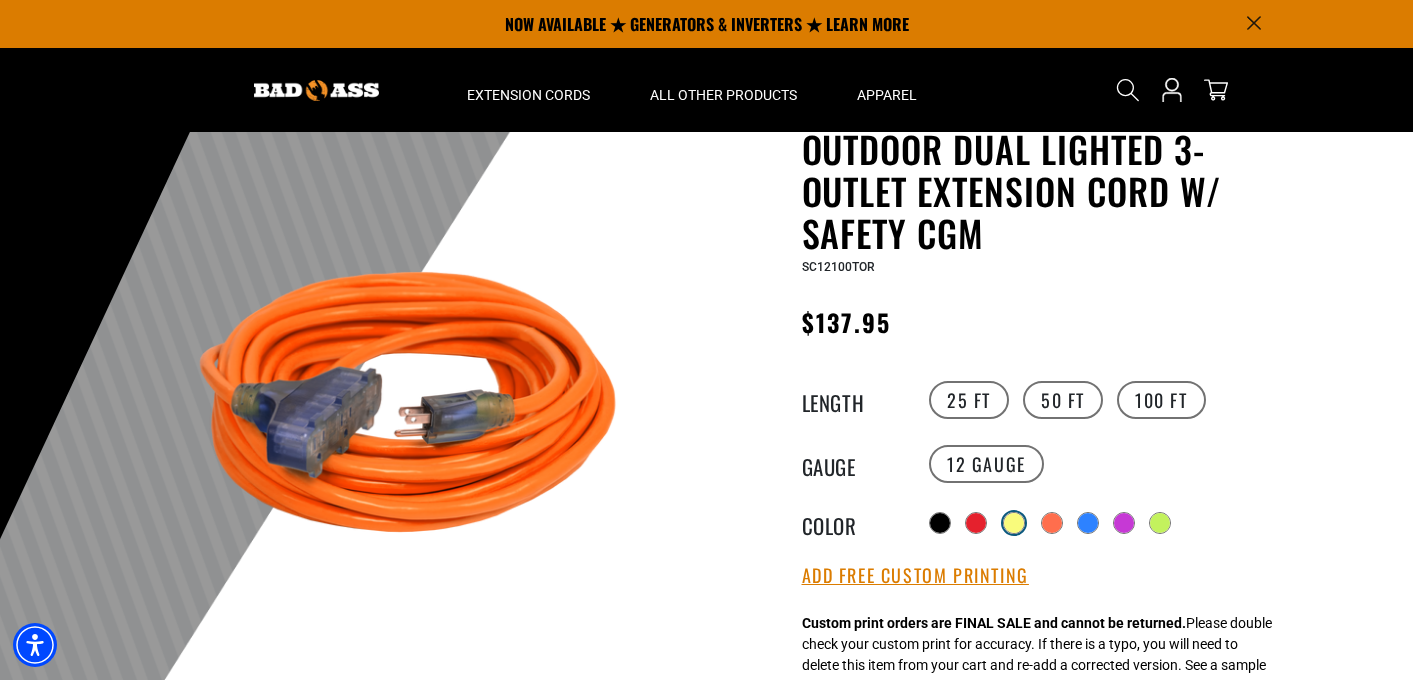 click at bounding box center (1014, 523) 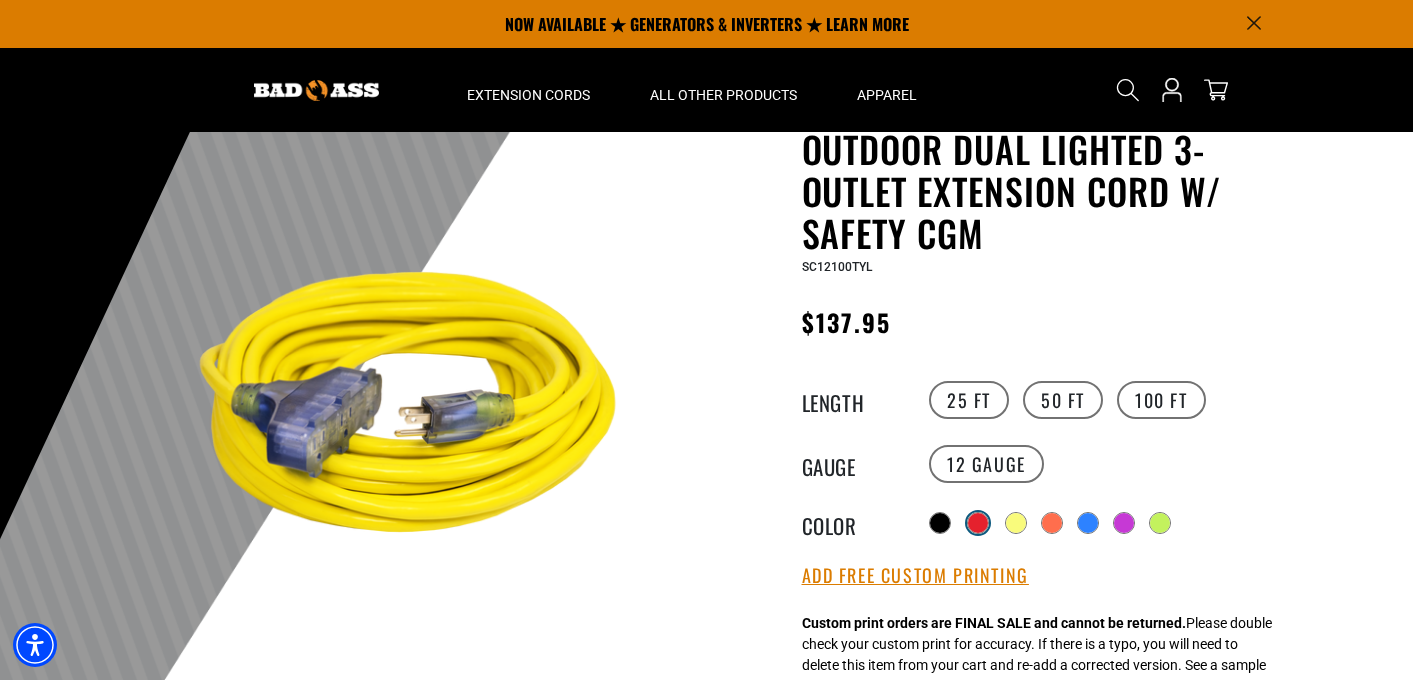 click at bounding box center [978, 523] 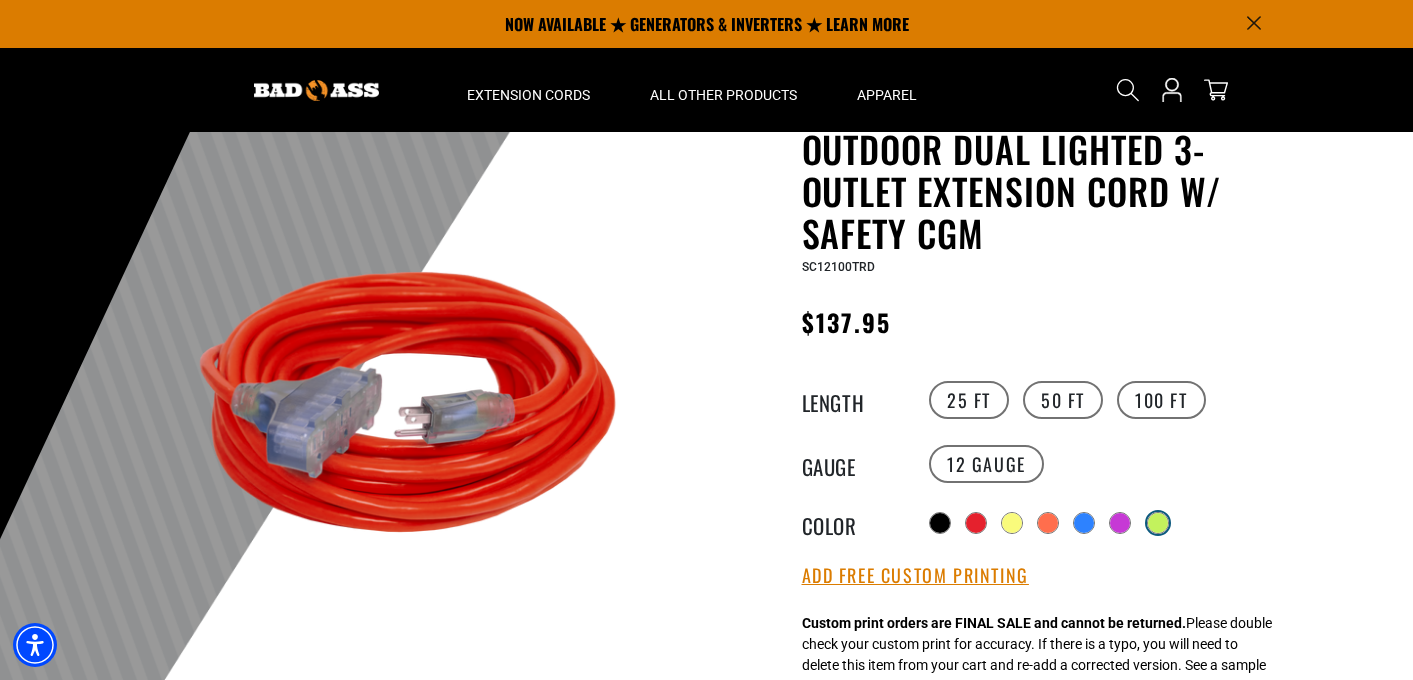 click at bounding box center [1158, 523] 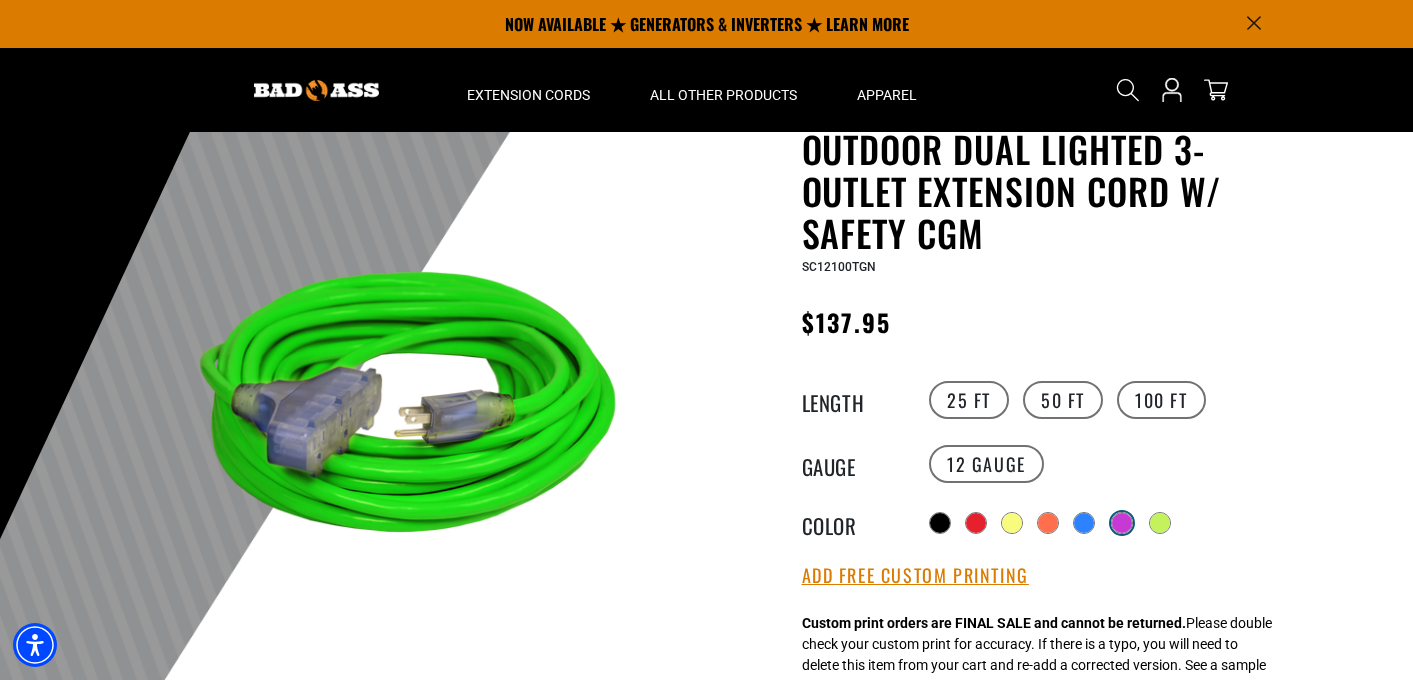 click at bounding box center (1122, 523) 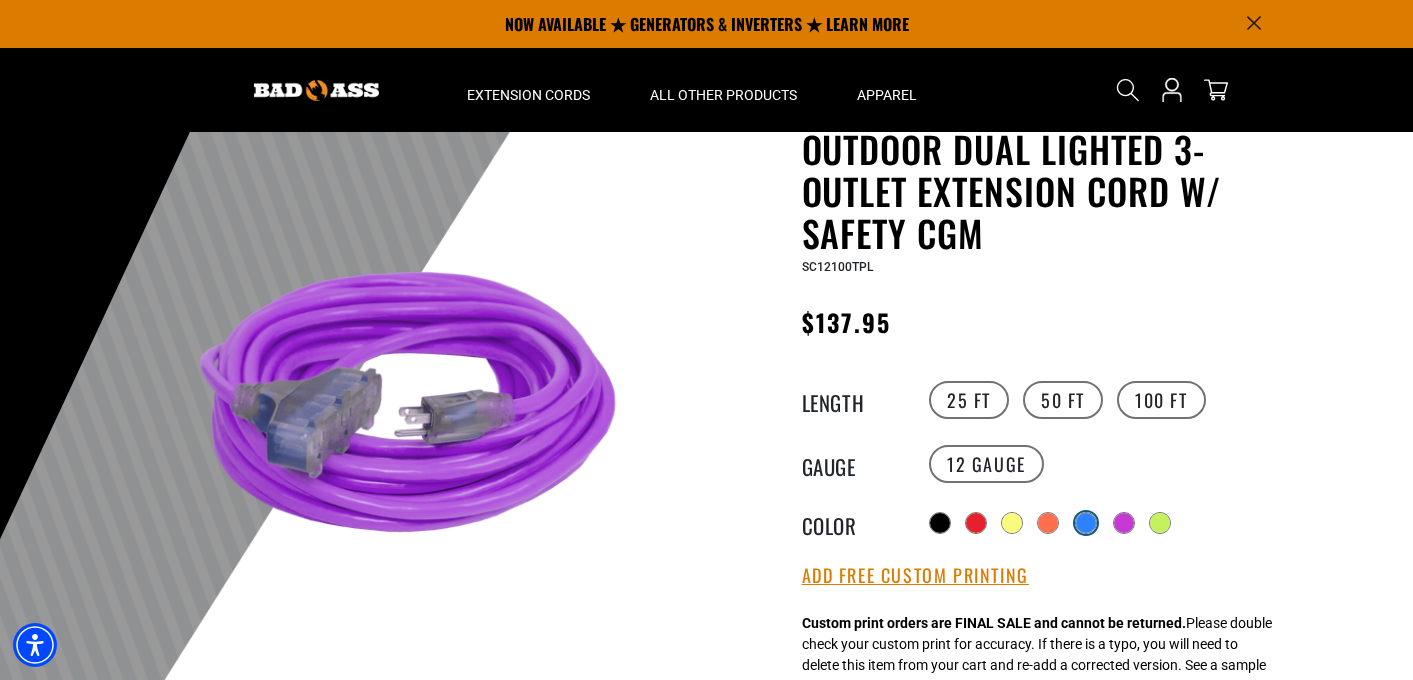 click at bounding box center [1086, 523] 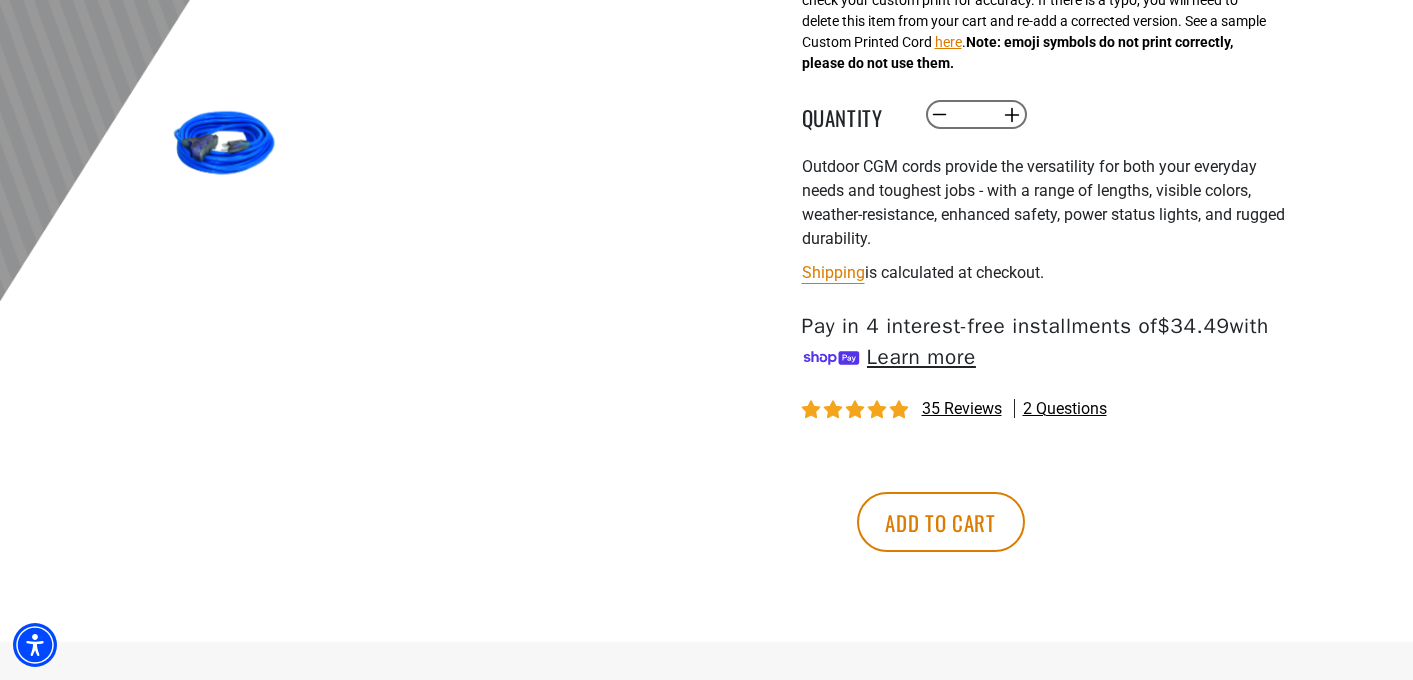 scroll, scrollTop: 733, scrollLeft: 0, axis: vertical 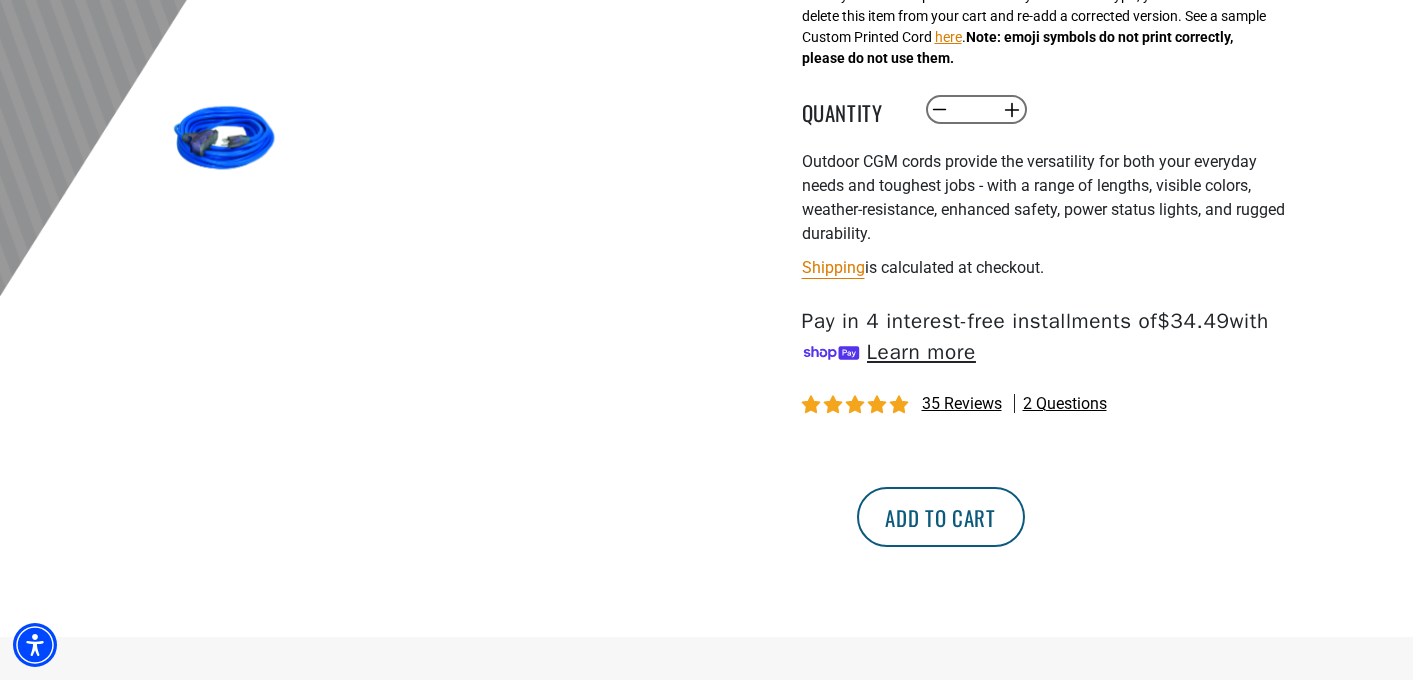 click on "Add to cart" at bounding box center (941, 517) 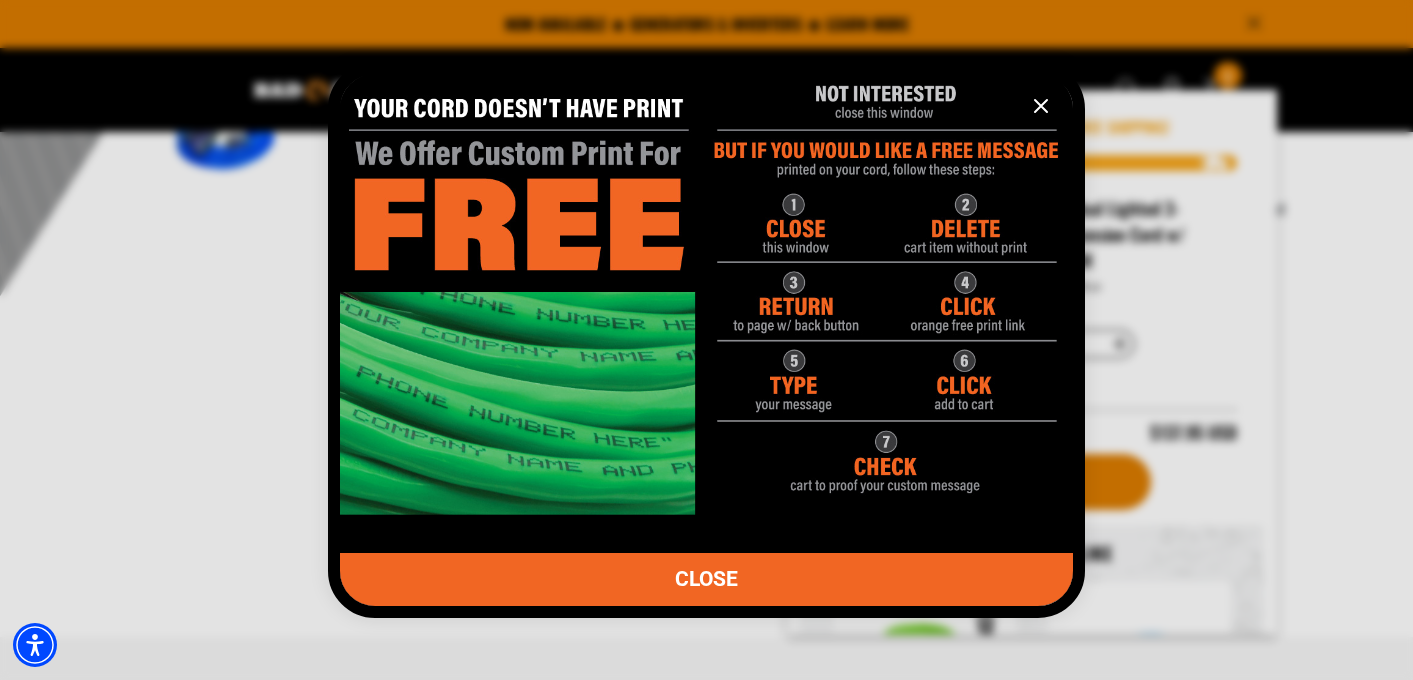 click 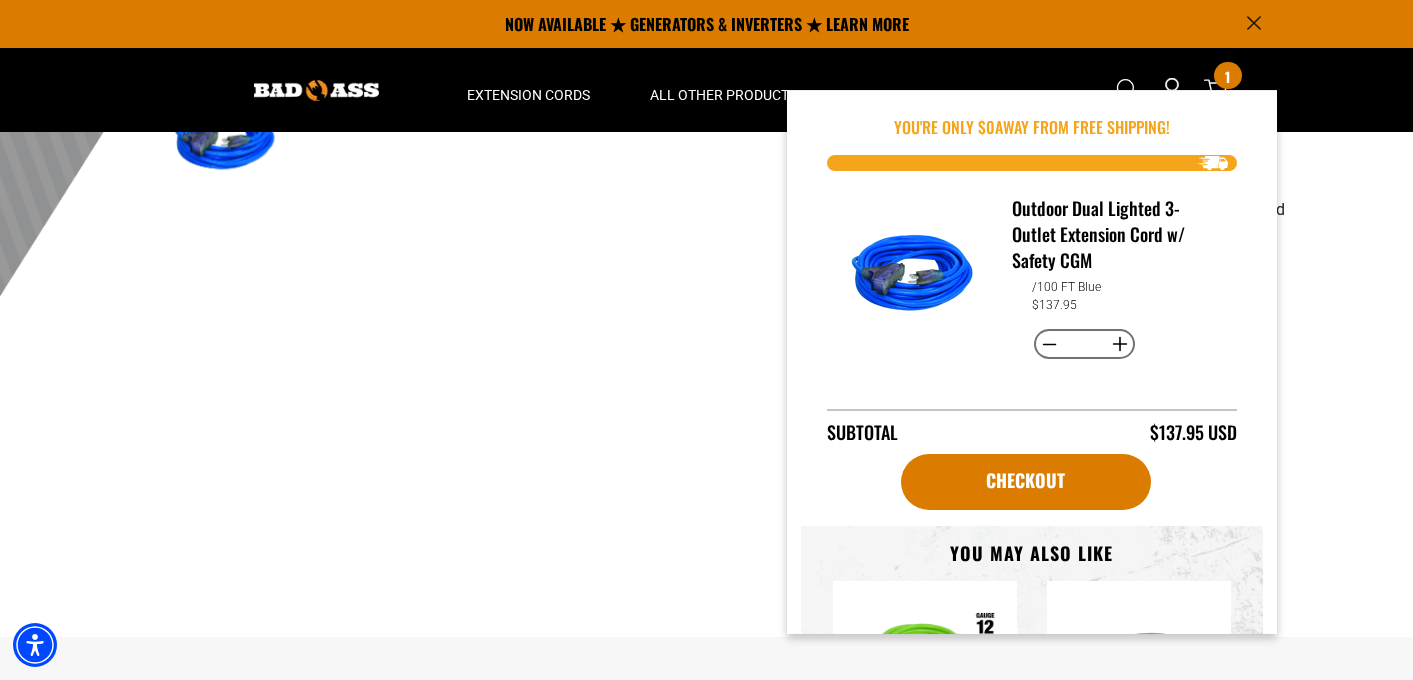 click on "1 of 8
1" at bounding box center (407, 60) 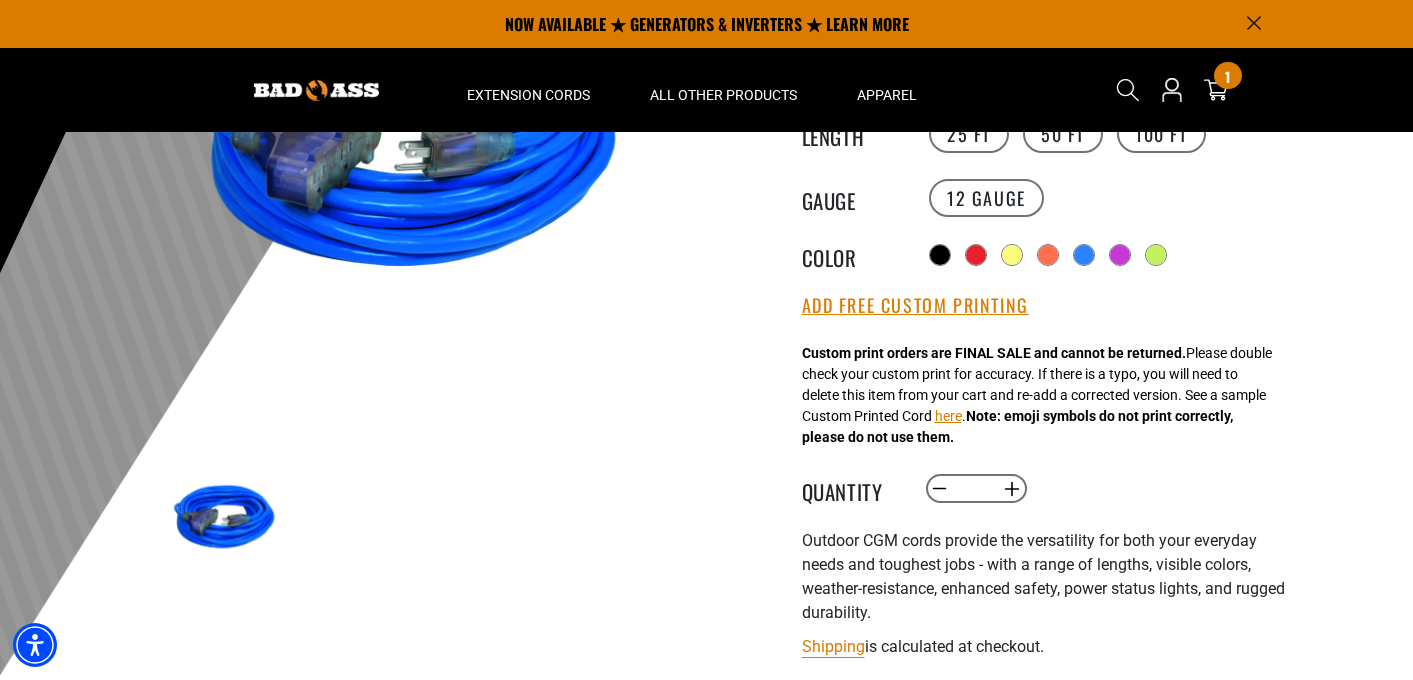 scroll, scrollTop: 340, scrollLeft: 0, axis: vertical 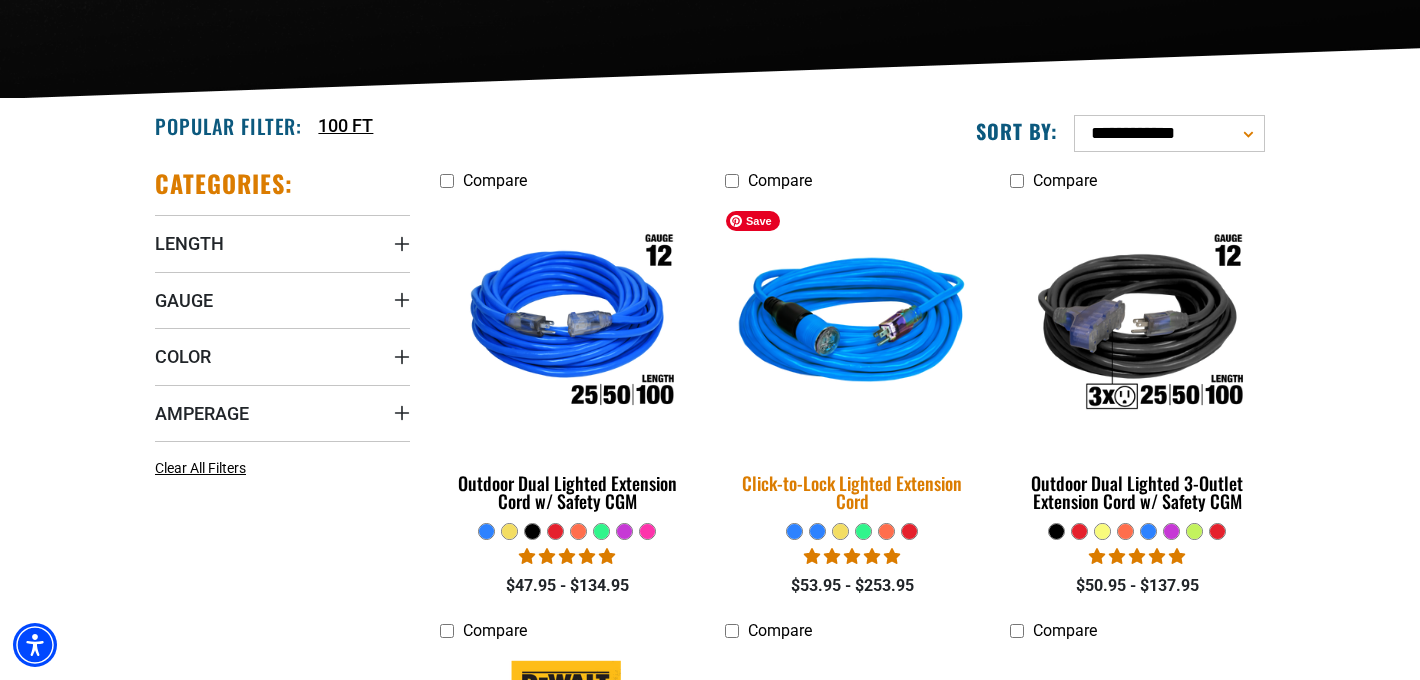 click at bounding box center (852, 325) 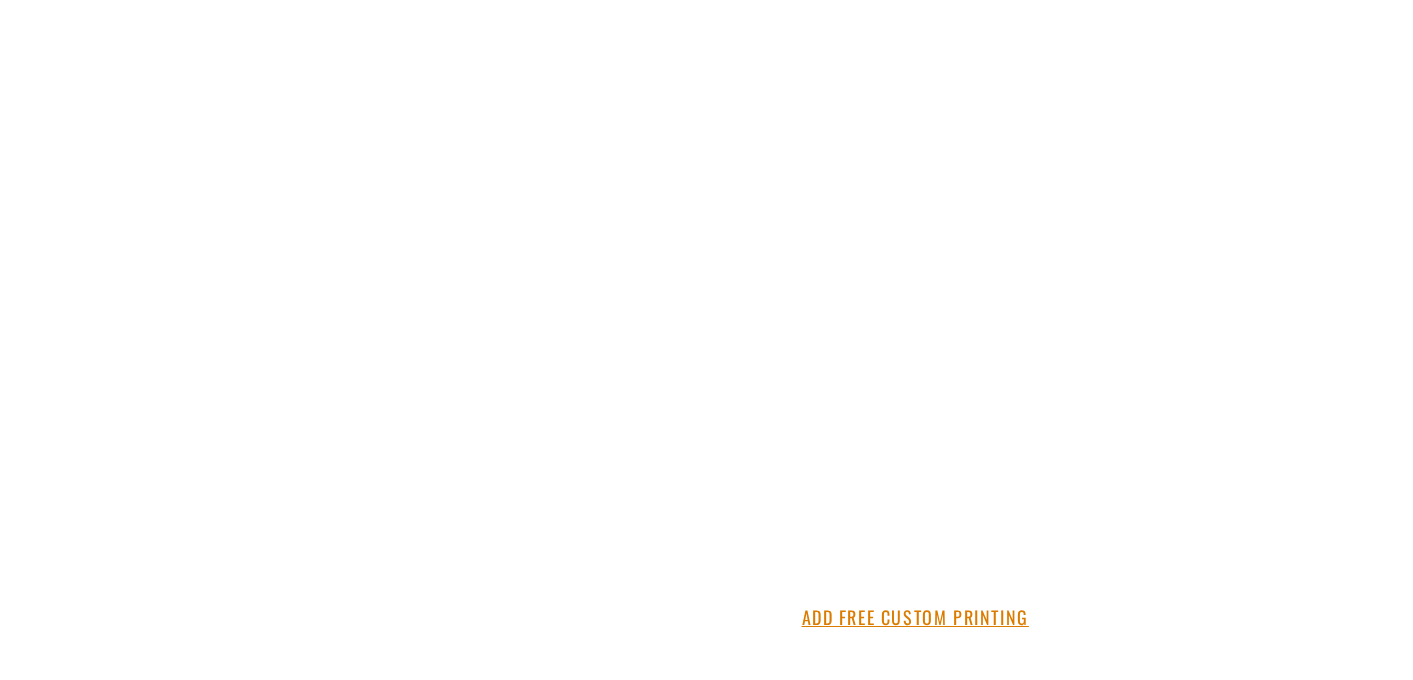 scroll, scrollTop: 0, scrollLeft: 0, axis: both 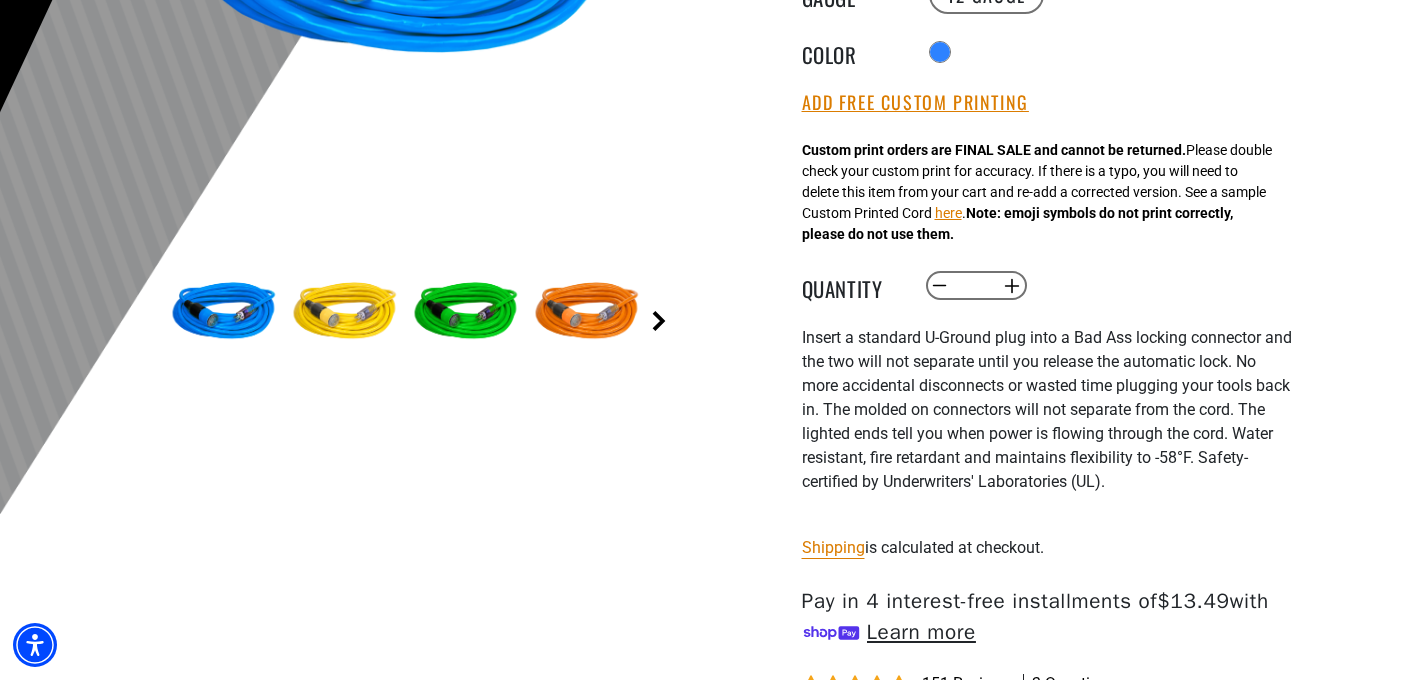 click on "Next" at bounding box center [659, 321] 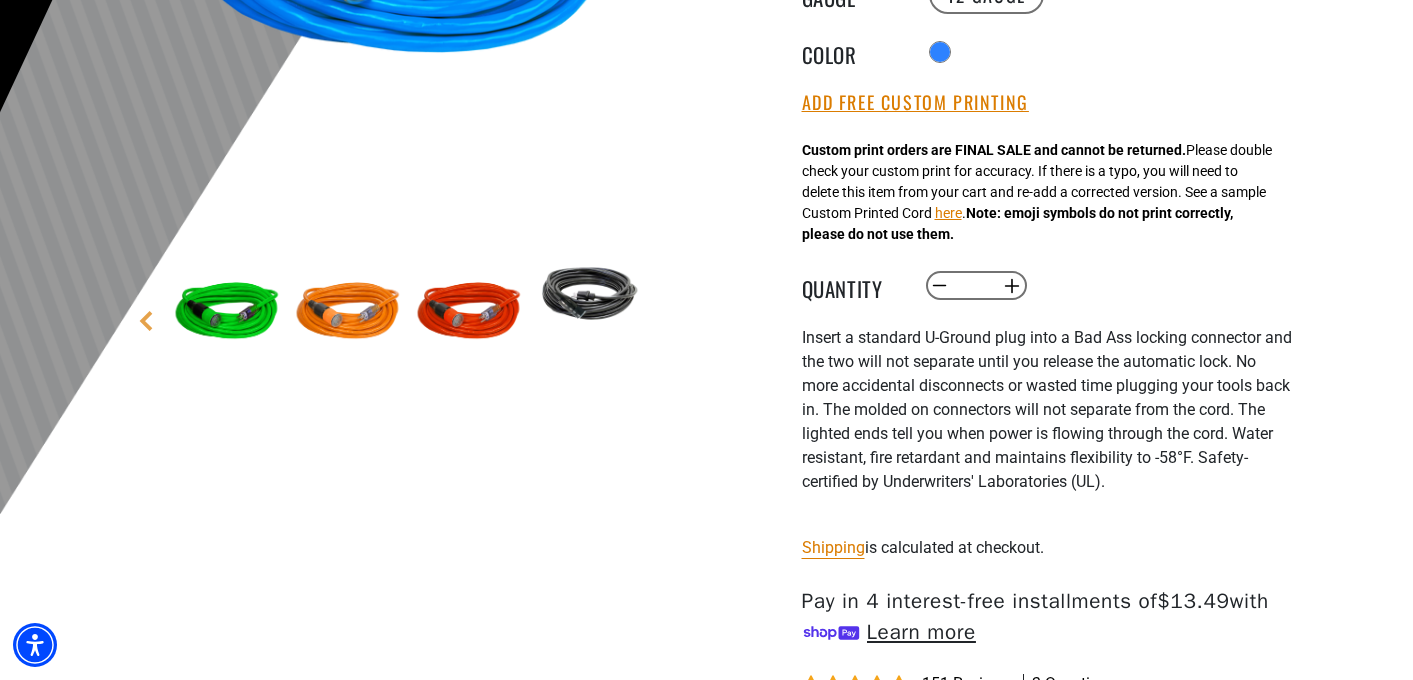 click on "1 of 6
Previous Next" at bounding box center (407, 88) 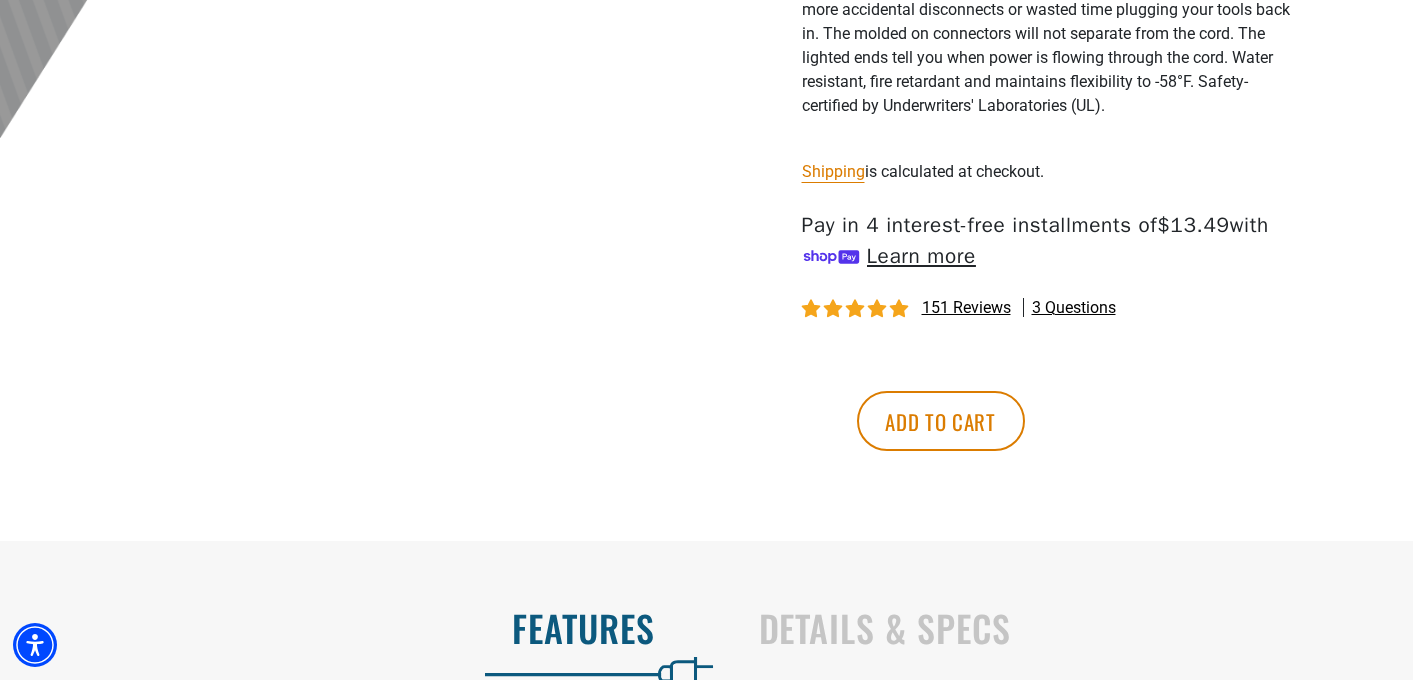 scroll, scrollTop: 894, scrollLeft: 0, axis: vertical 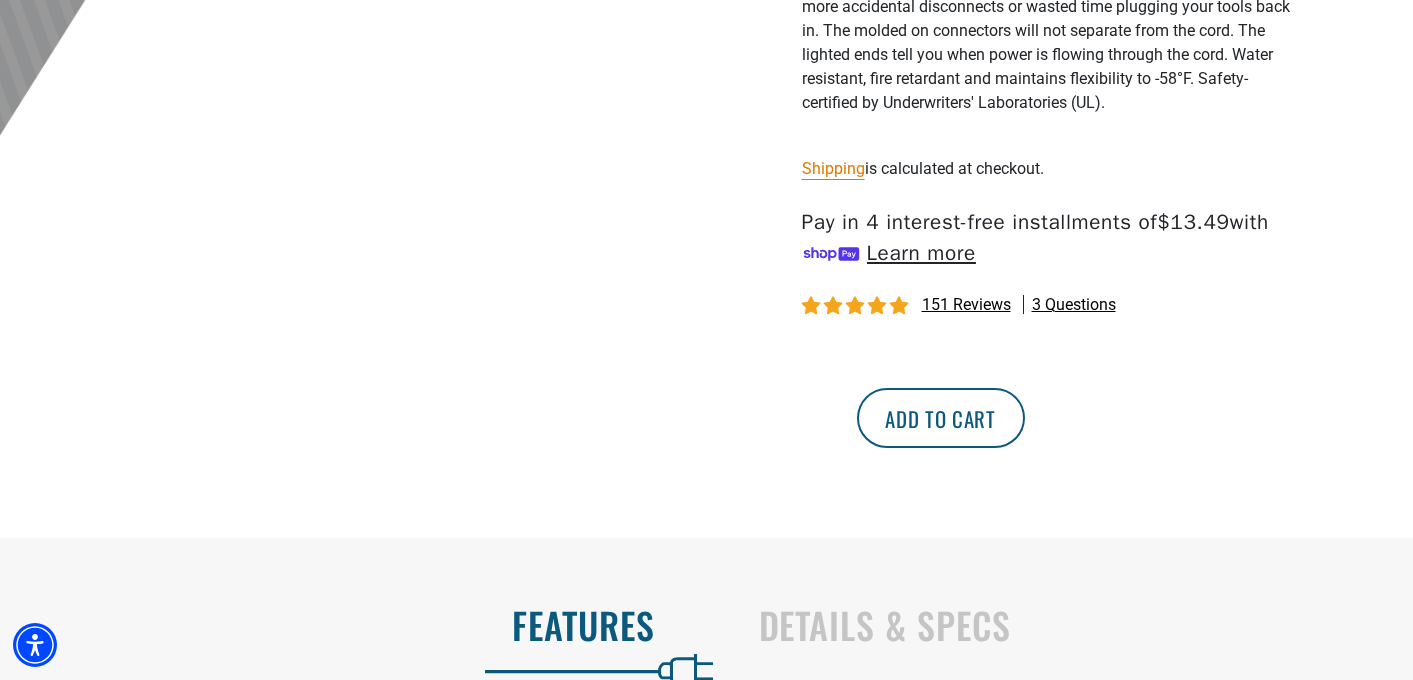 click on "Add to cart" at bounding box center [941, 418] 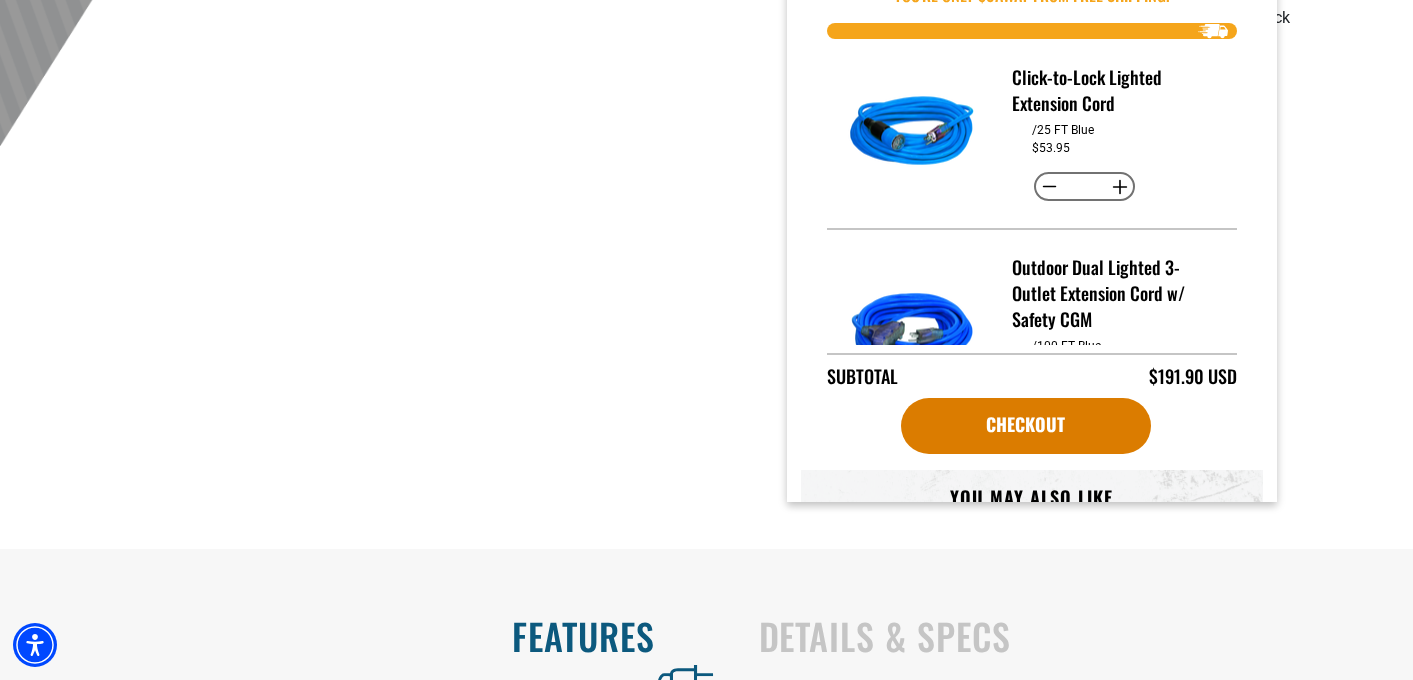 scroll, scrollTop: 884, scrollLeft: 0, axis: vertical 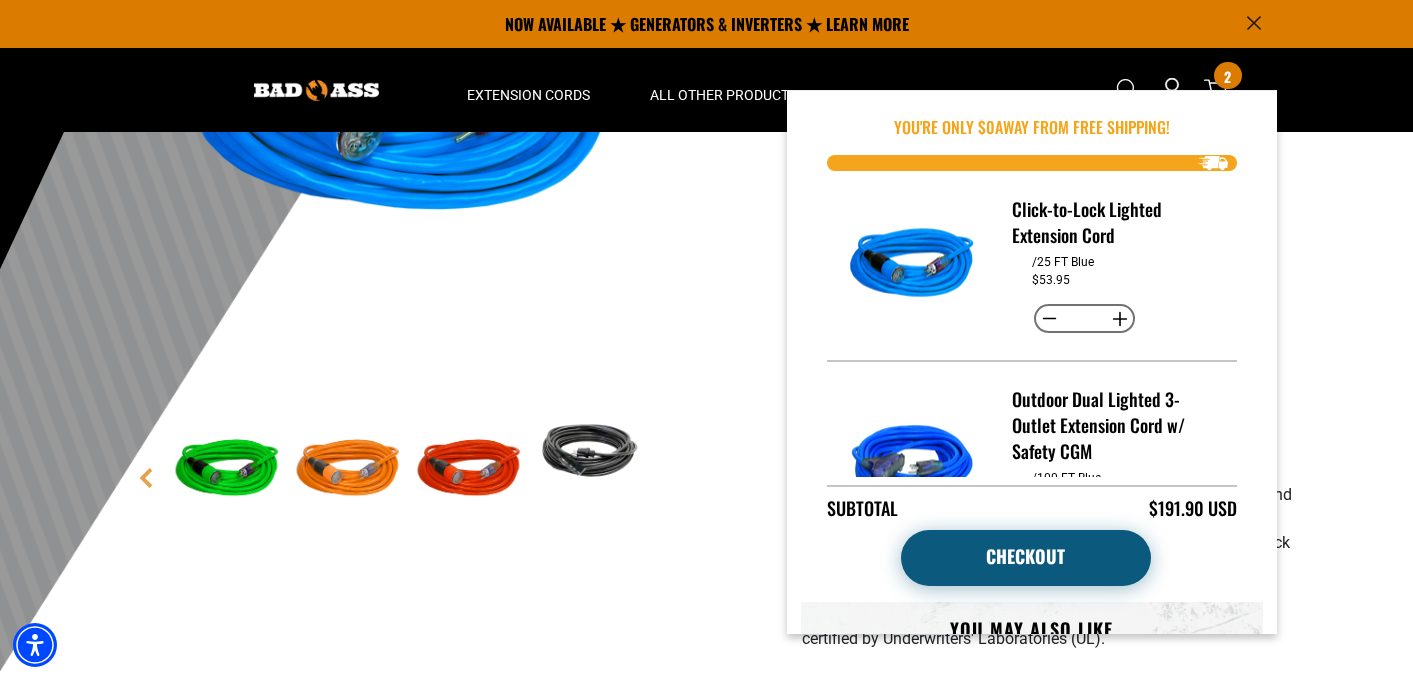 click on "Checkout" at bounding box center (1026, 558) 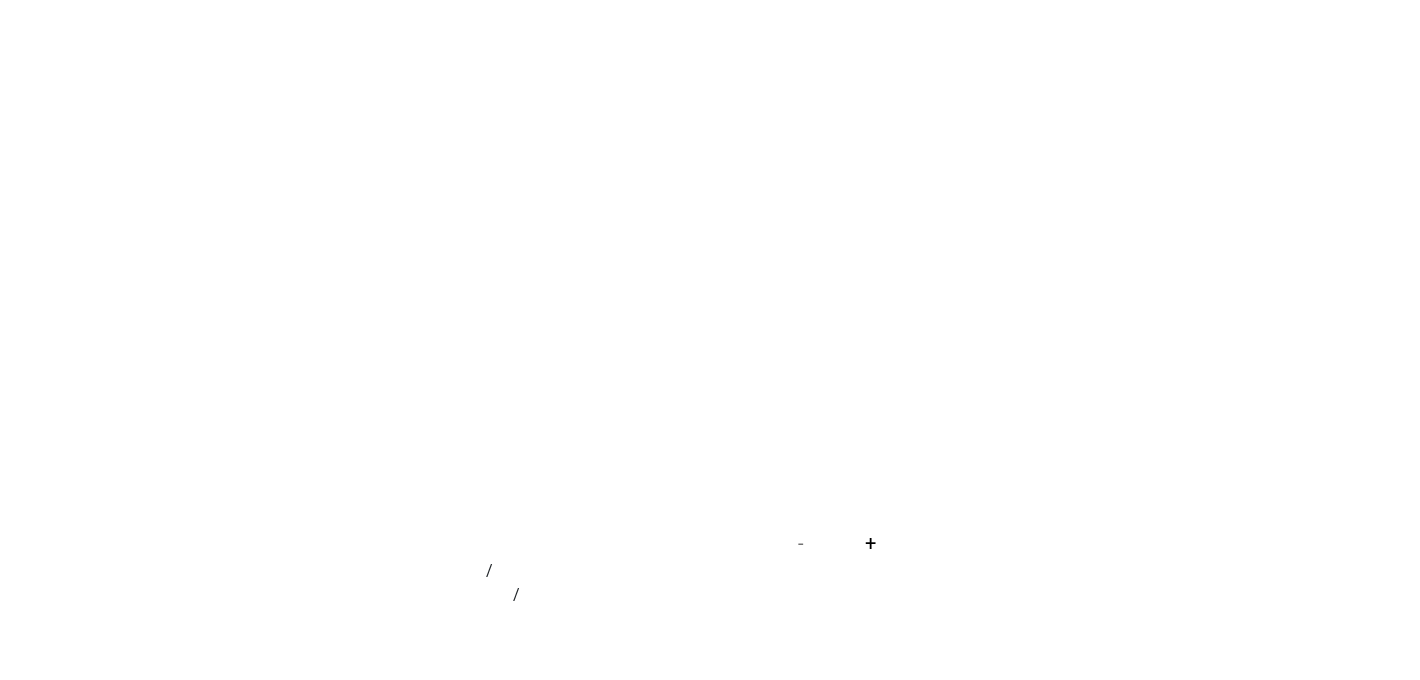 scroll, scrollTop: 0, scrollLeft: 0, axis: both 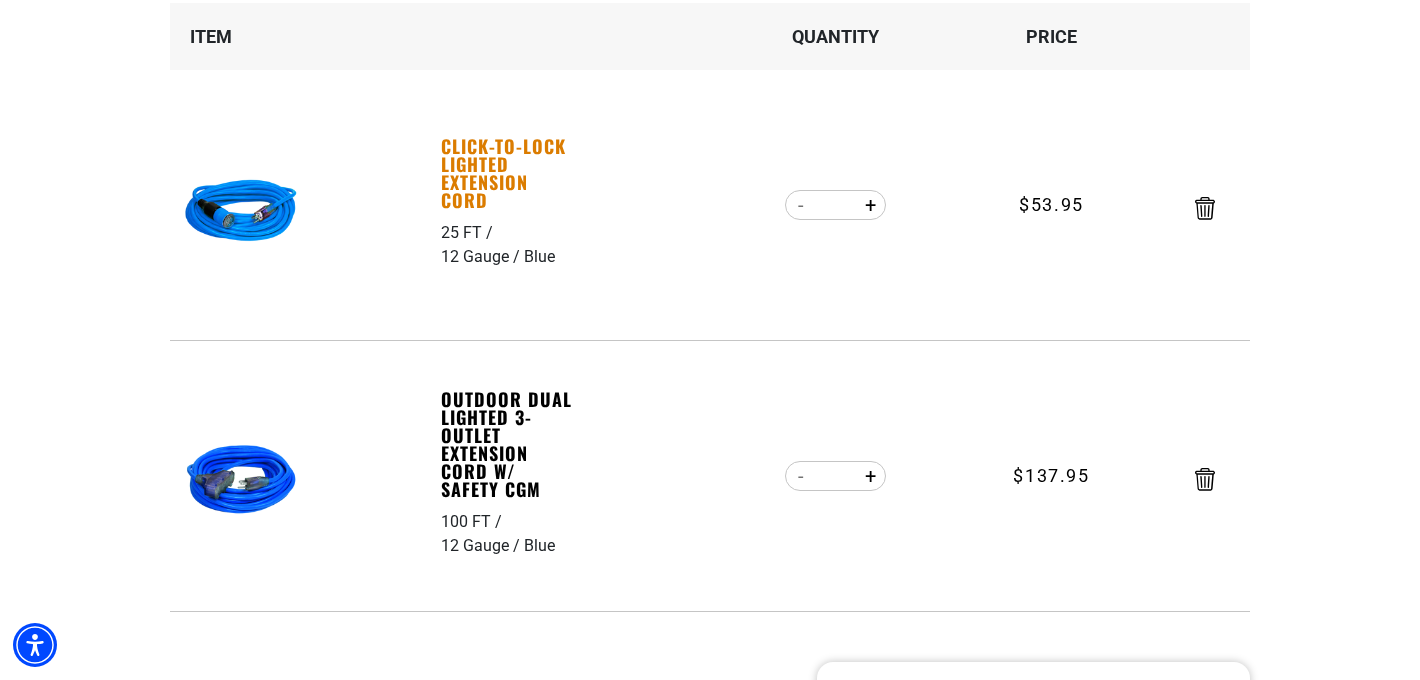 click on "Click-to-Lock Lighted Extension Cord" at bounding box center [510, 173] 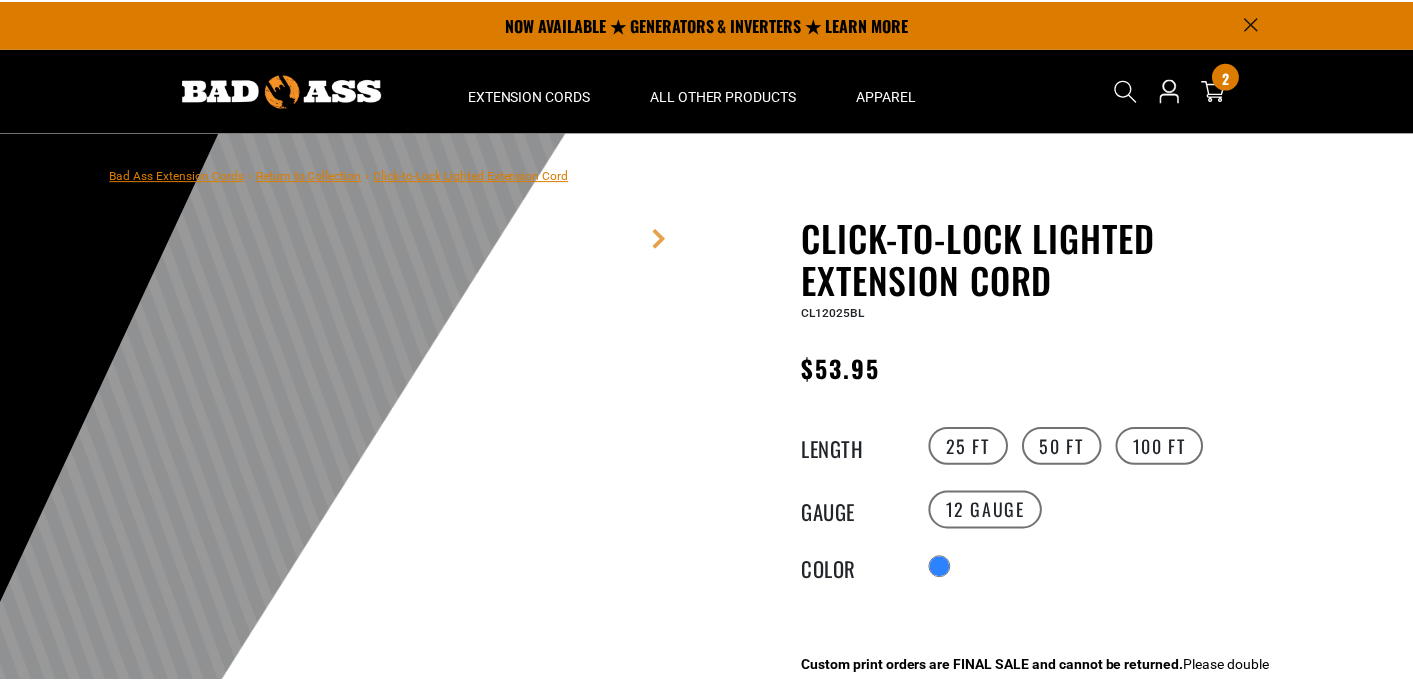 scroll, scrollTop: 0, scrollLeft: 0, axis: both 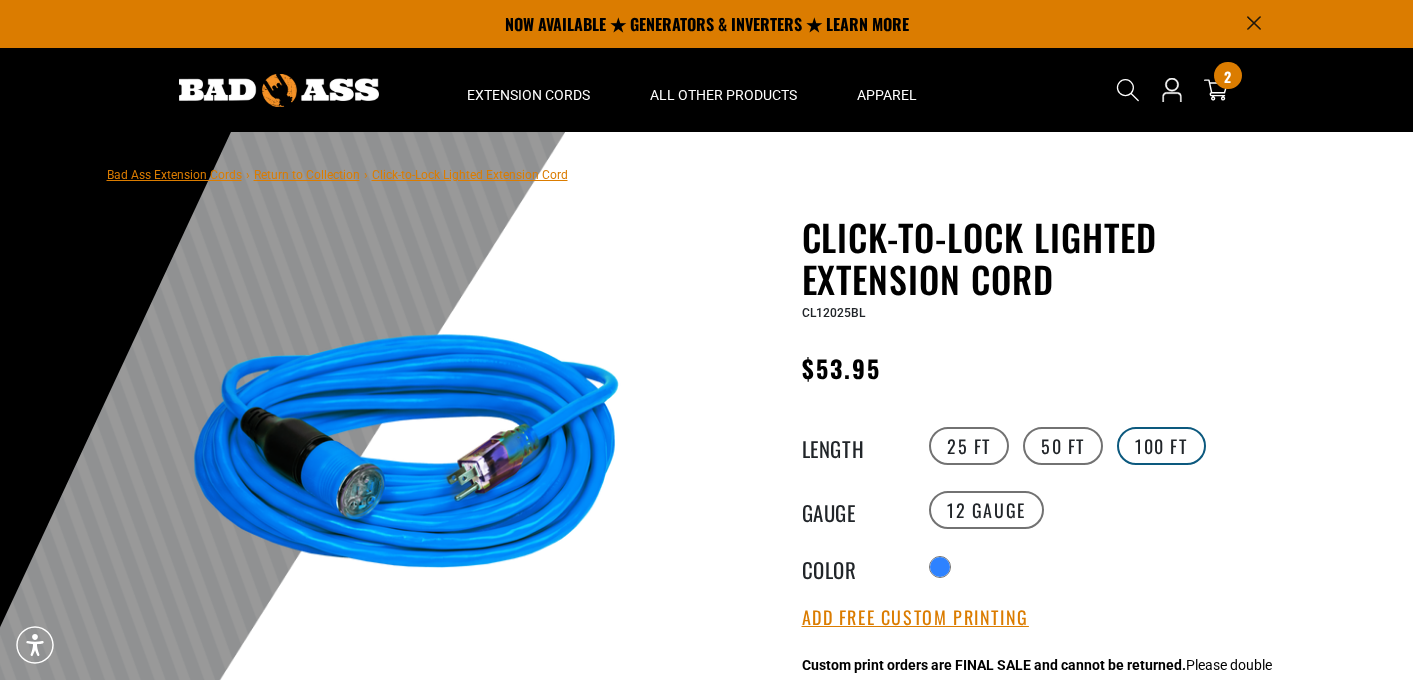 click on "100 FT" at bounding box center [1161, 446] 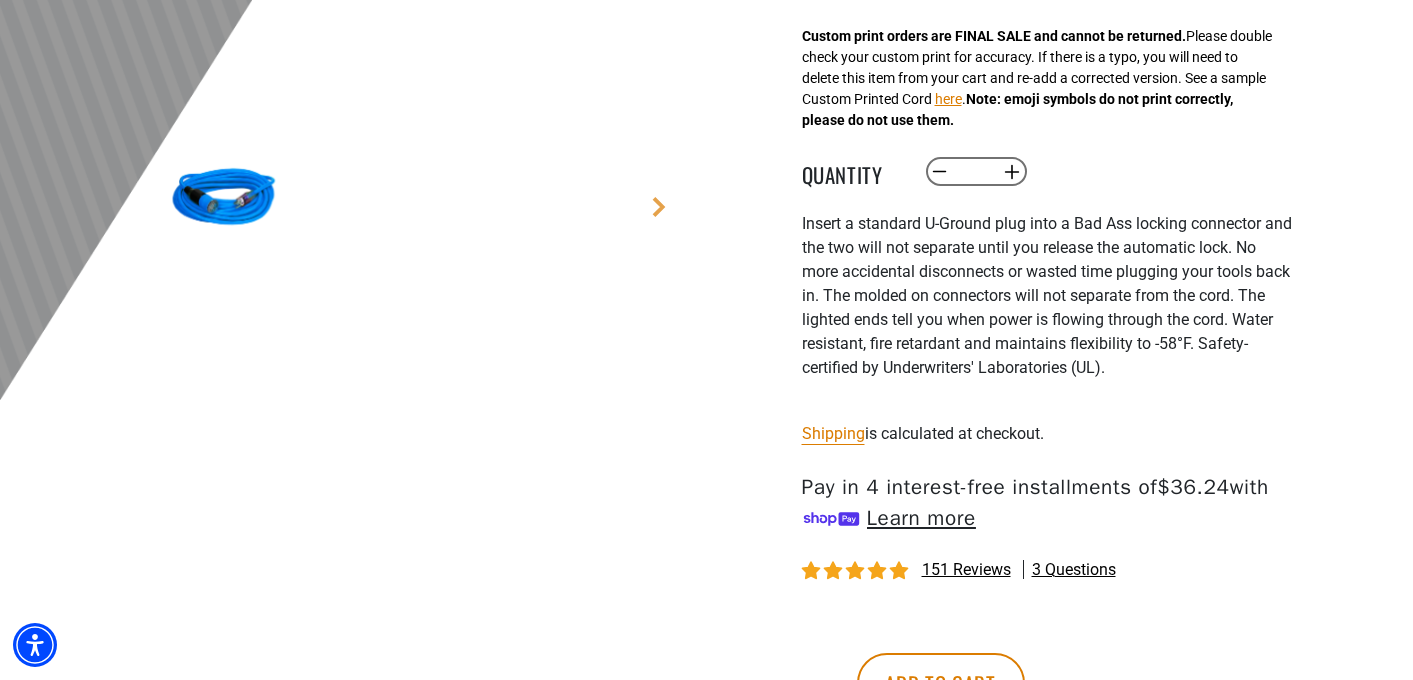 scroll, scrollTop: 656, scrollLeft: 0, axis: vertical 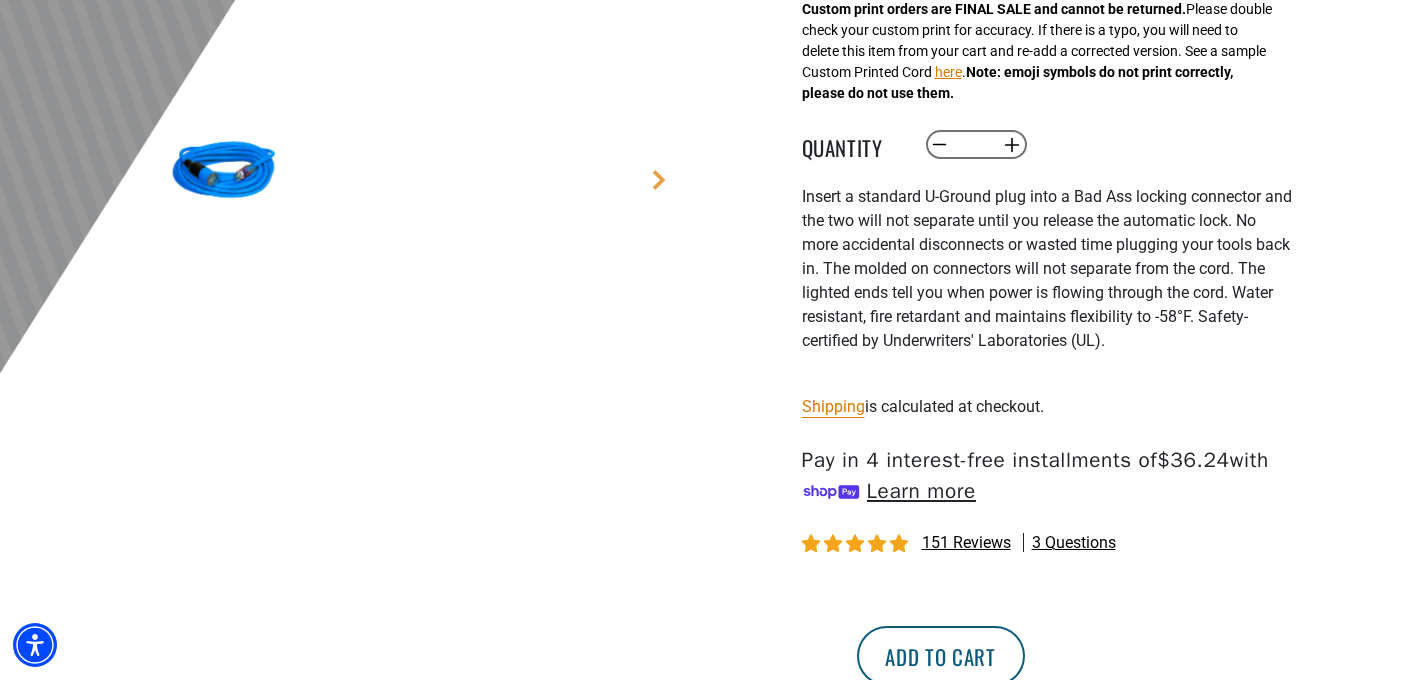 click on "Add to cart" at bounding box center [941, 656] 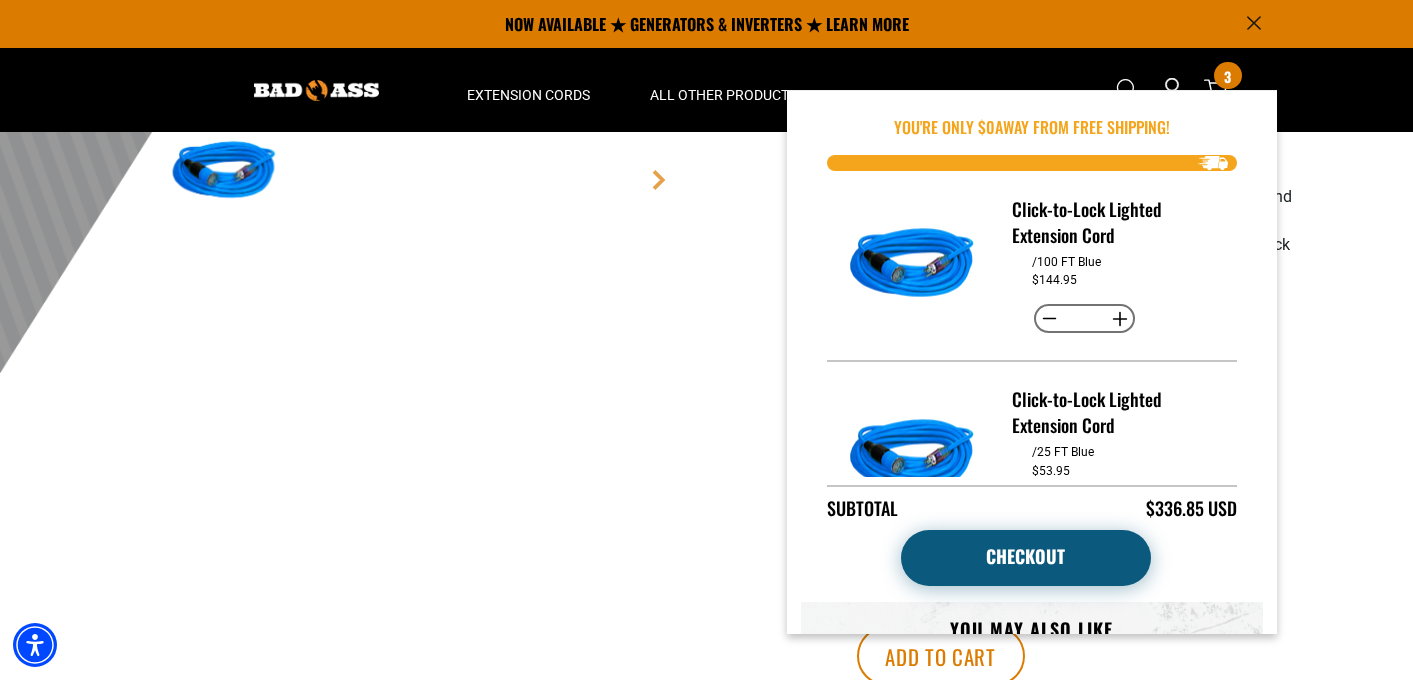 click on "Checkout" at bounding box center [1026, 558] 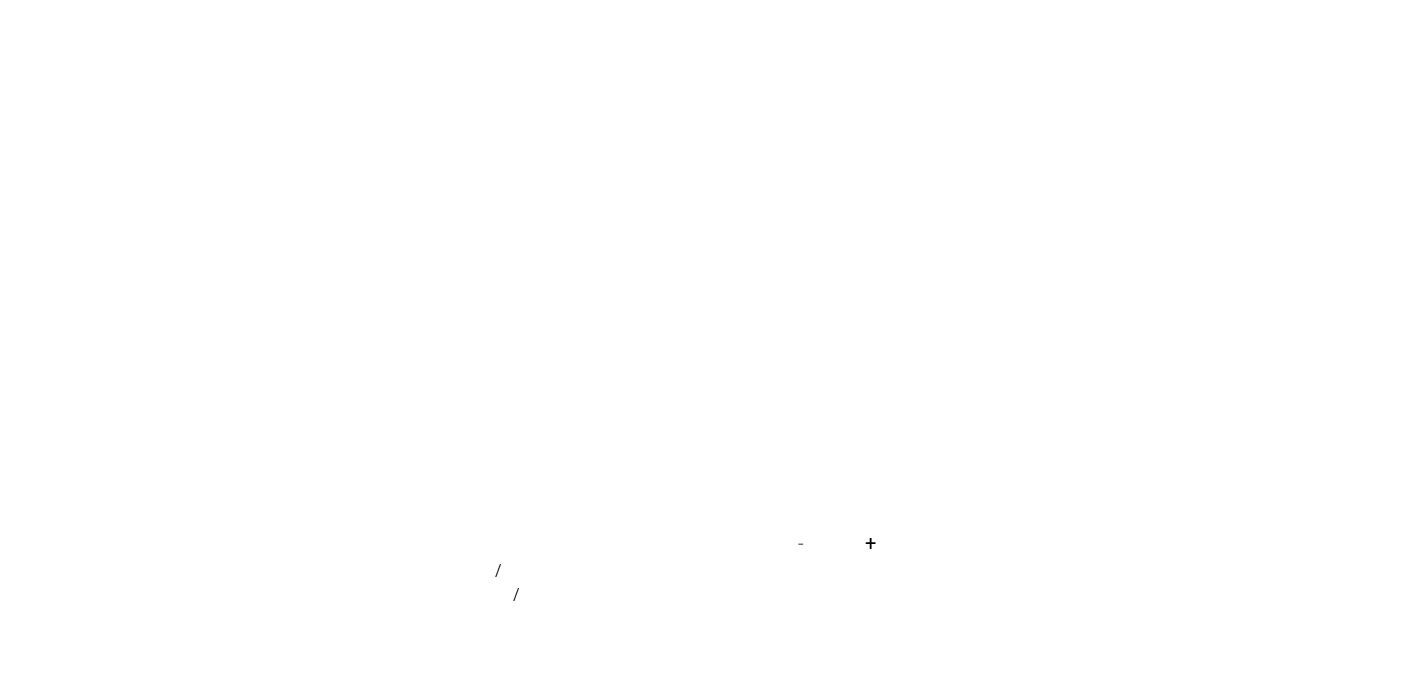 scroll, scrollTop: 0, scrollLeft: 0, axis: both 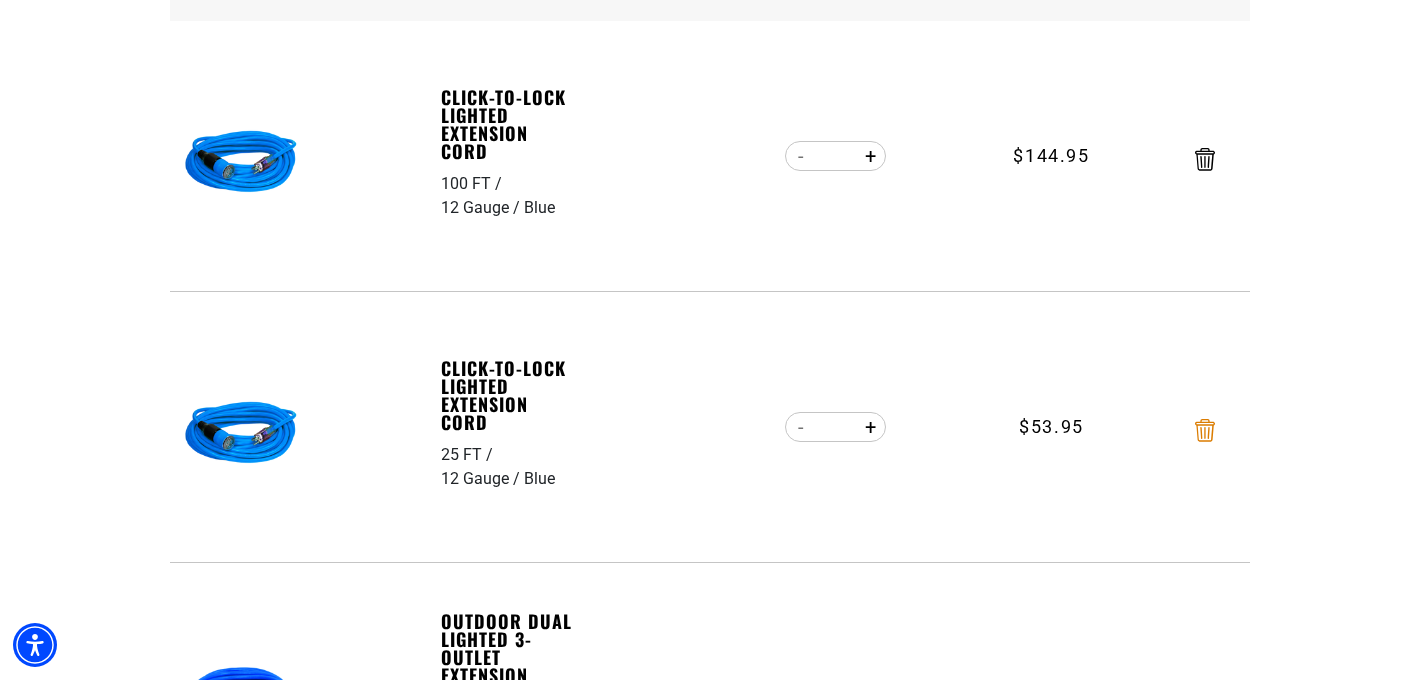 click 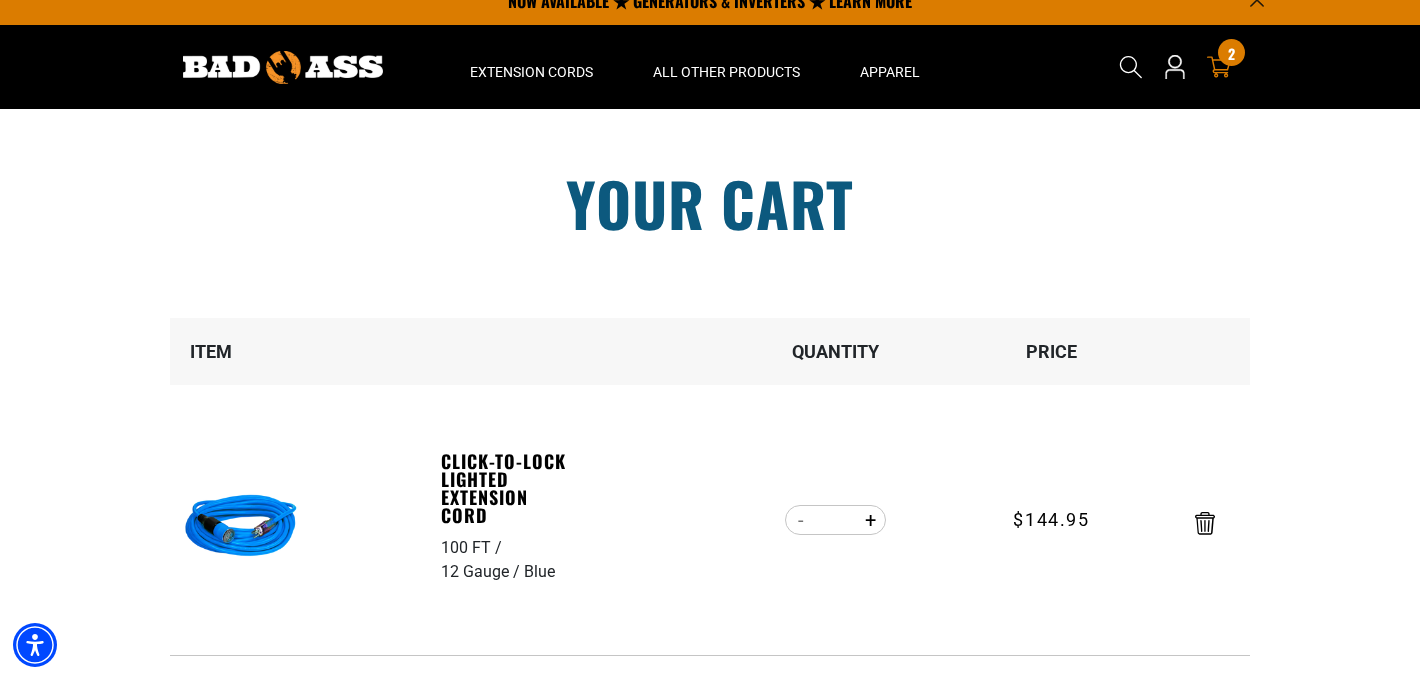 scroll, scrollTop: 0, scrollLeft: 0, axis: both 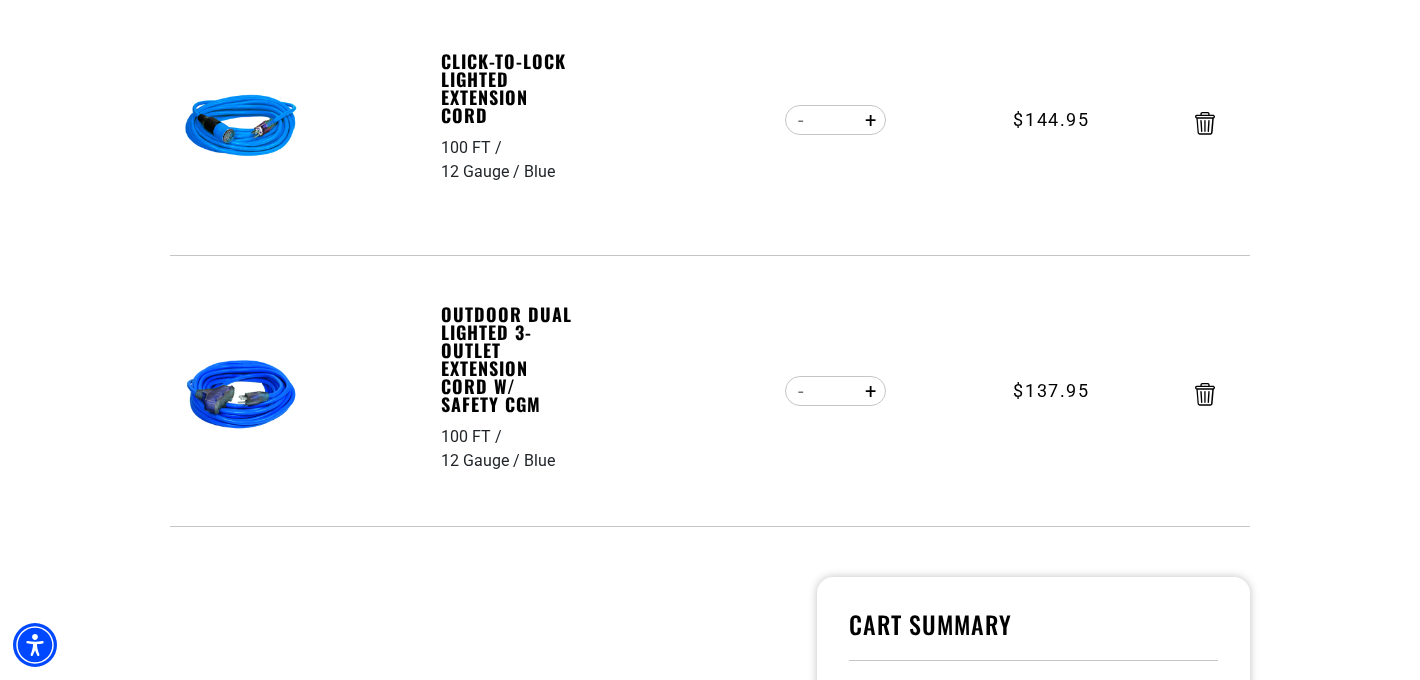 click on "Outdoor Dual Lighted 3-Outlet Extension Cord w/ Safety CGM 100 FT 12 Gauge Blue
Outdoor Dual Lighted 3-Outlet Extension Cord w/ Safety CGM 100 FT 12 Gauge Blue
Quantity
*" at bounding box center [710, 391] 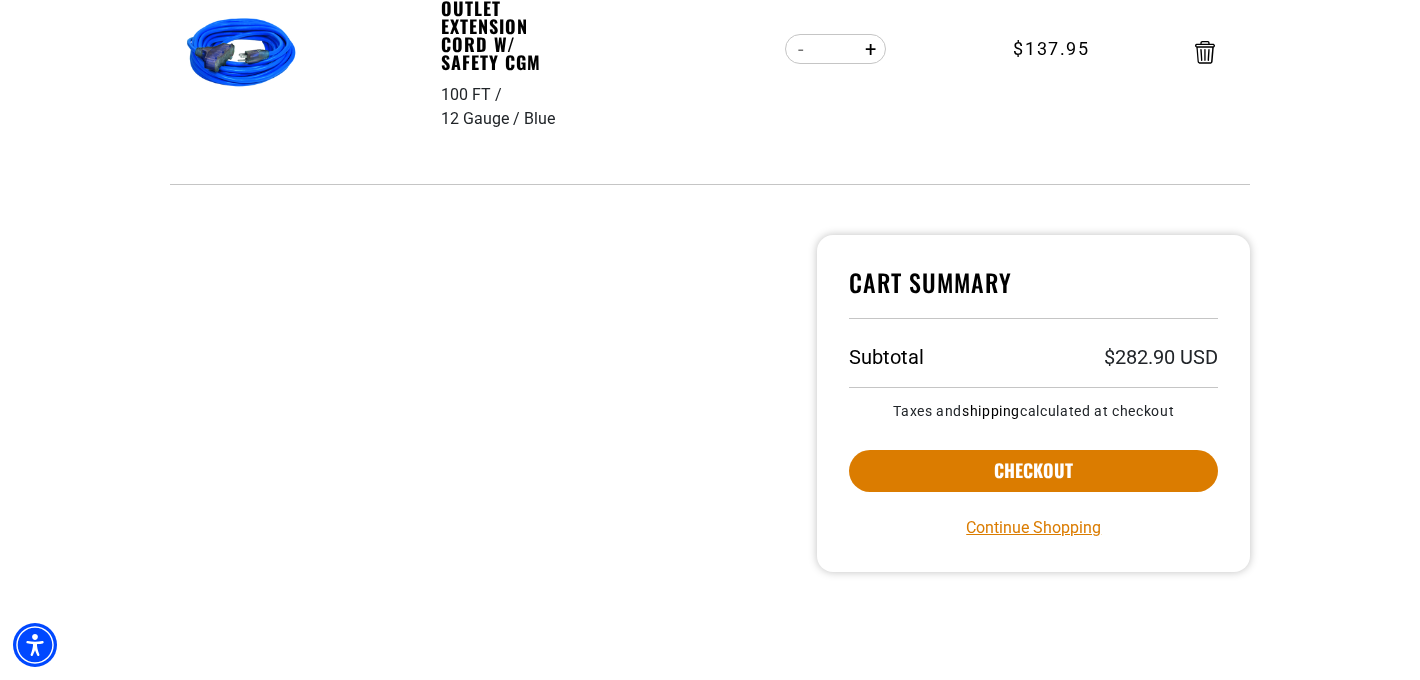 scroll, scrollTop: 818, scrollLeft: 0, axis: vertical 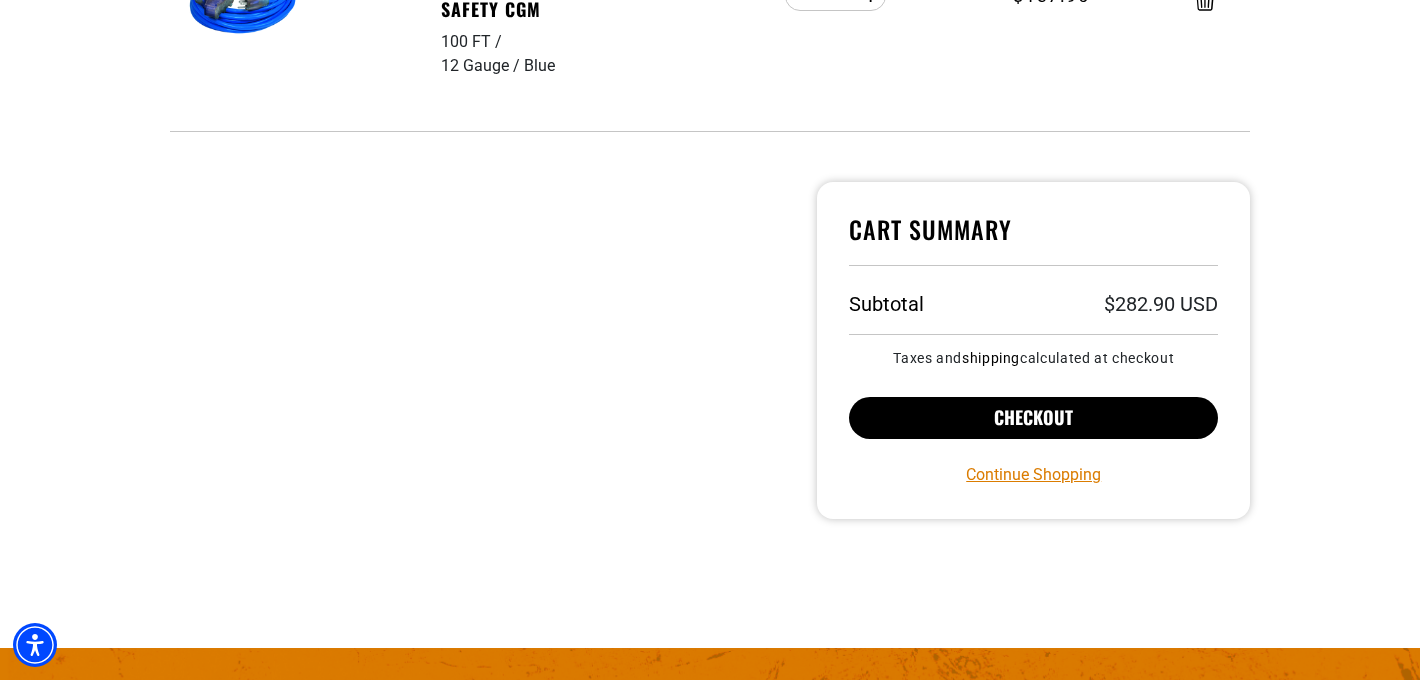 click on "Checkout" at bounding box center [1033, 418] 